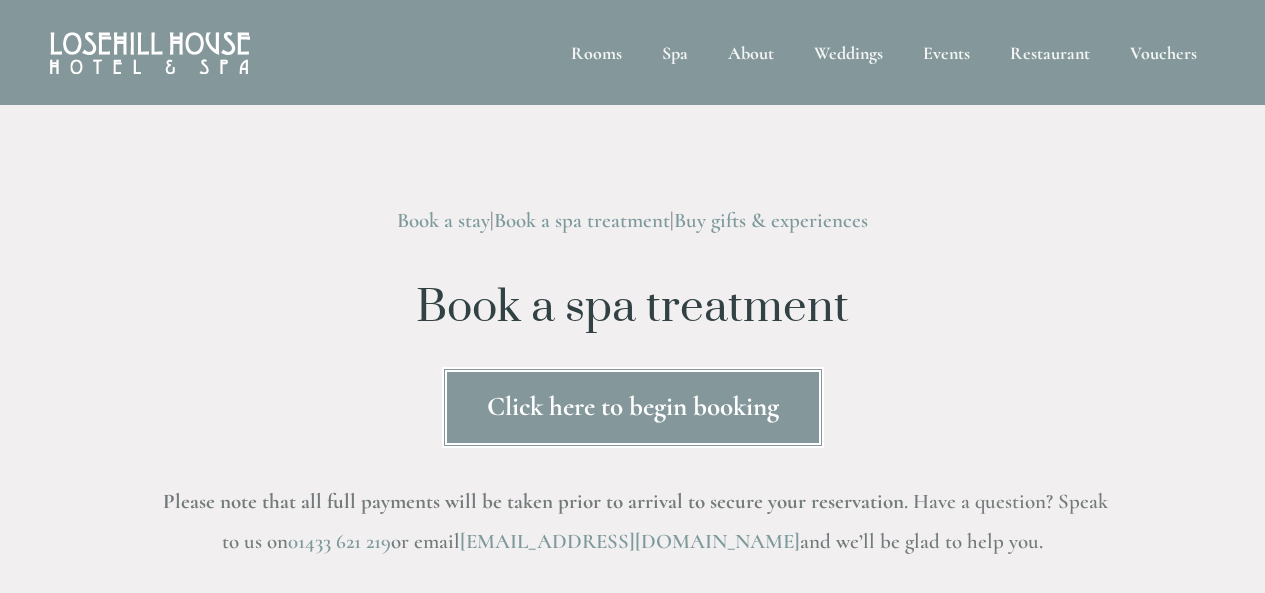 scroll, scrollTop: 0, scrollLeft: 0, axis: both 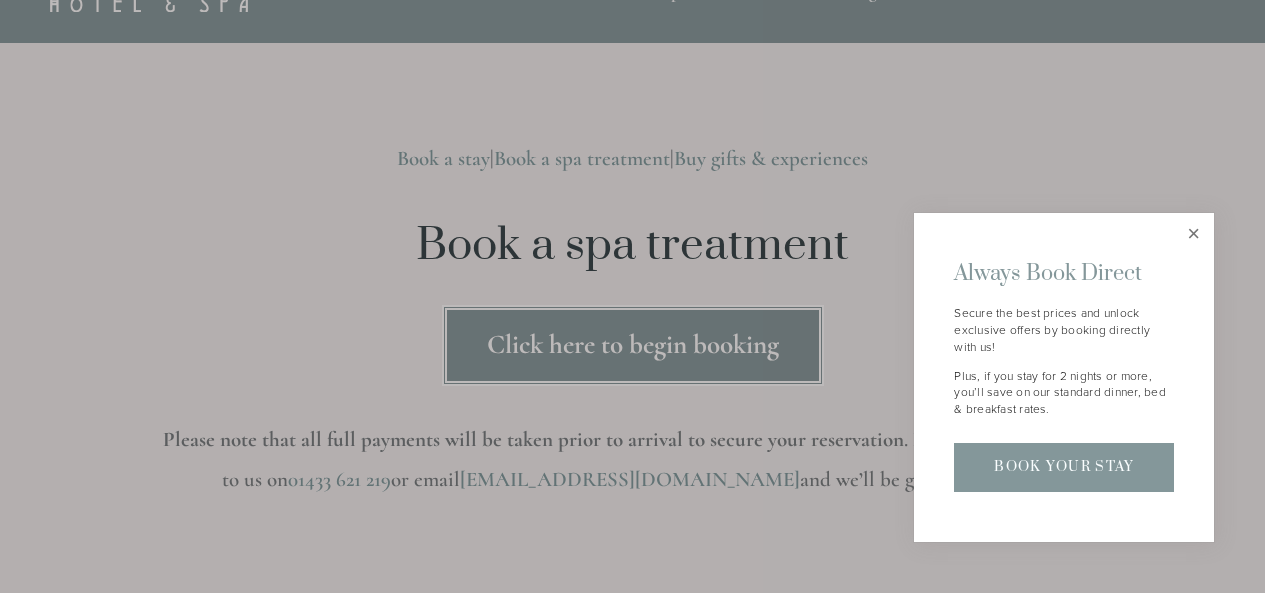 click at bounding box center [1193, 233] 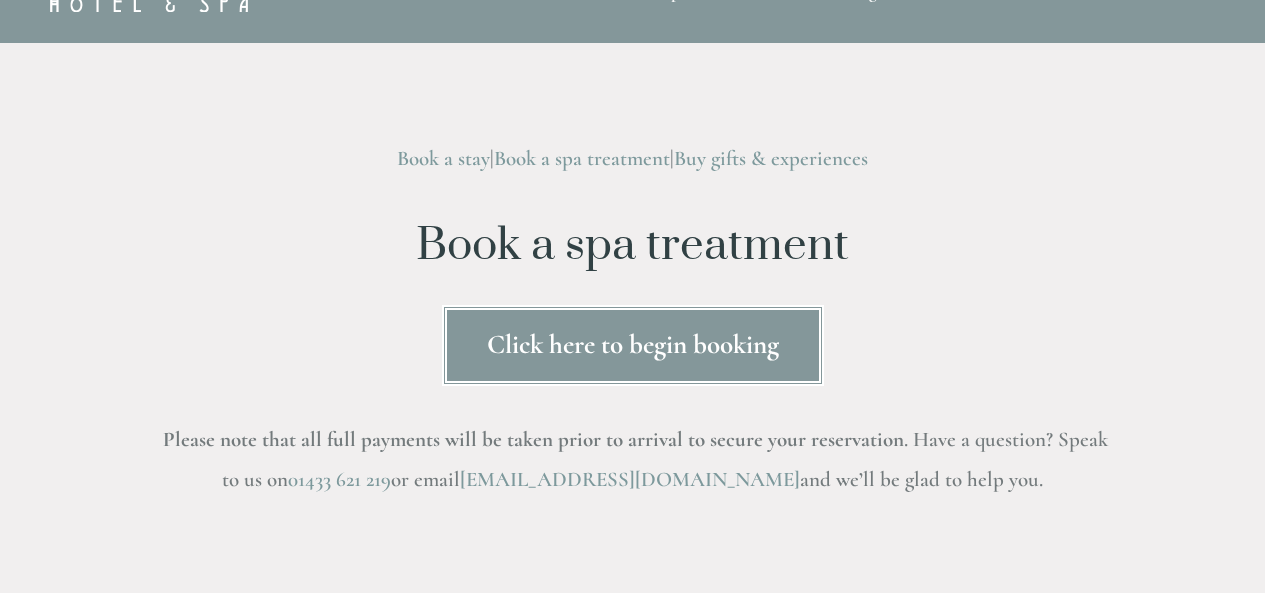 click on "Click here to begin booking" at bounding box center [633, 345] 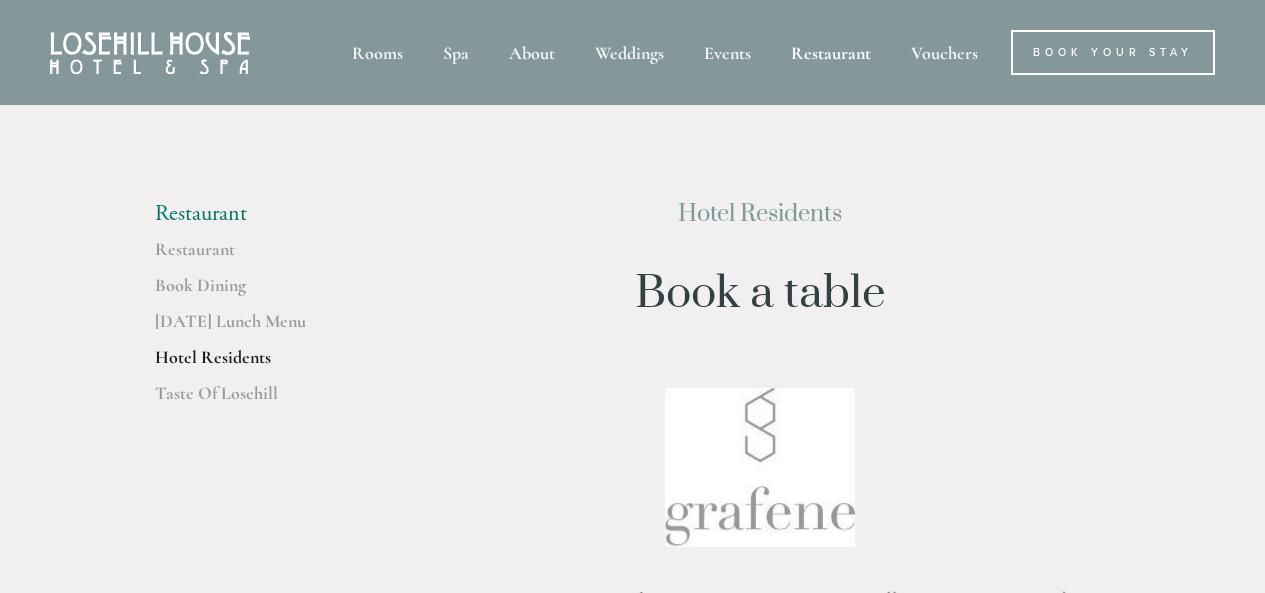 scroll, scrollTop: 0, scrollLeft: 0, axis: both 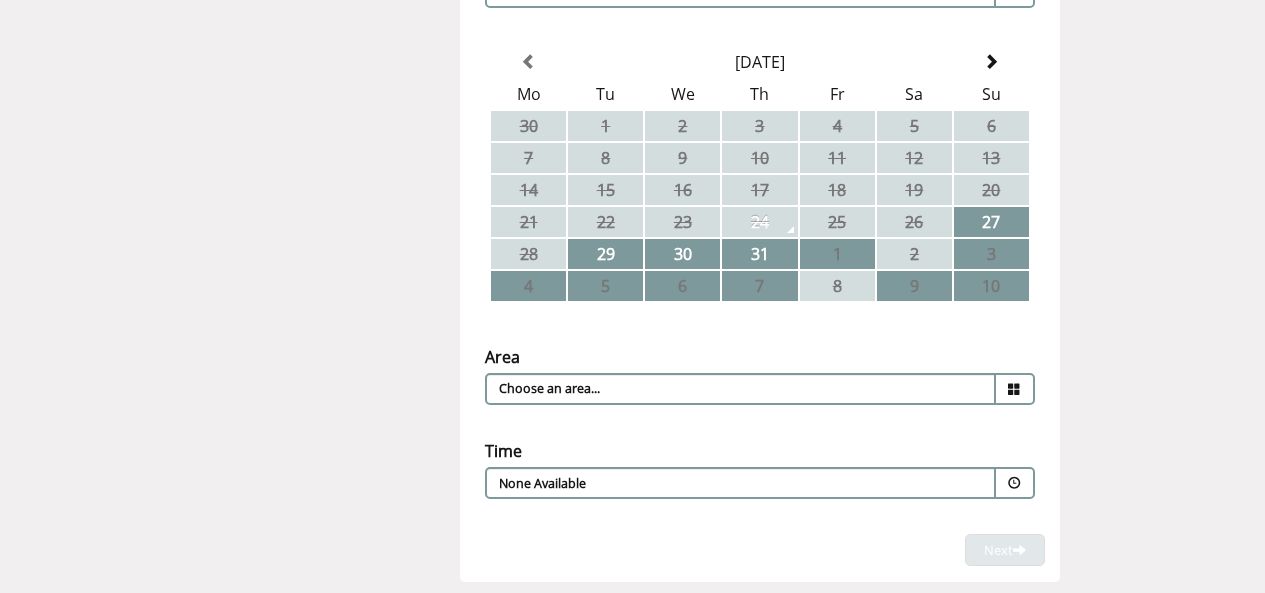 click at bounding box center (1014, 389) 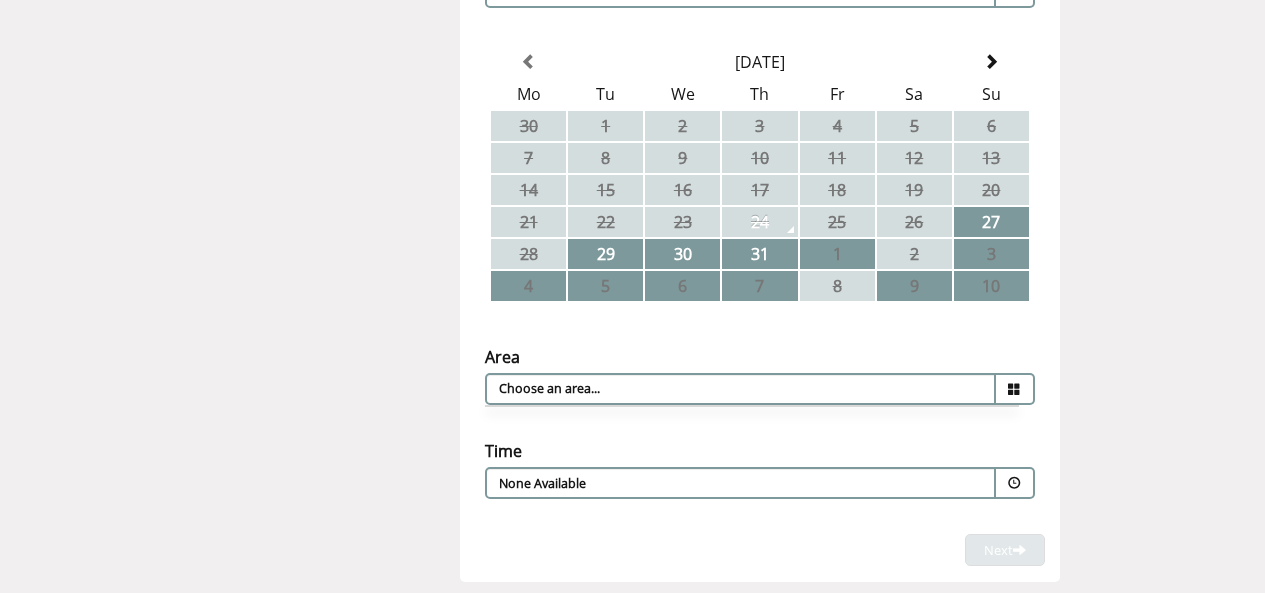 click at bounding box center [1014, 389] 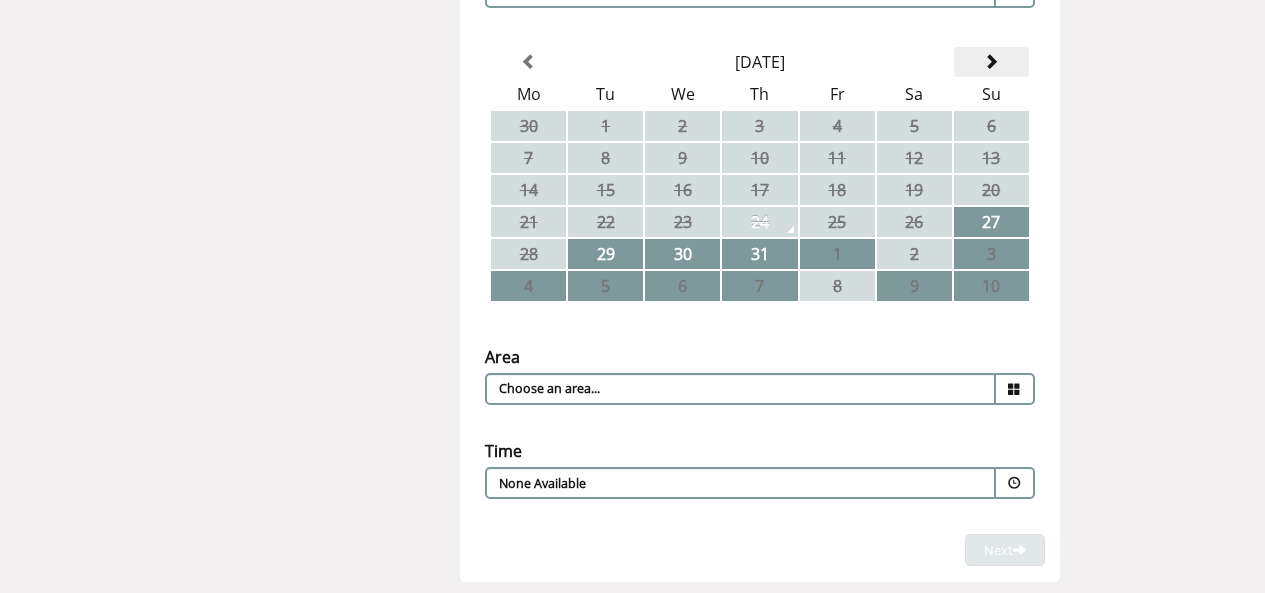 click at bounding box center (991, 62) 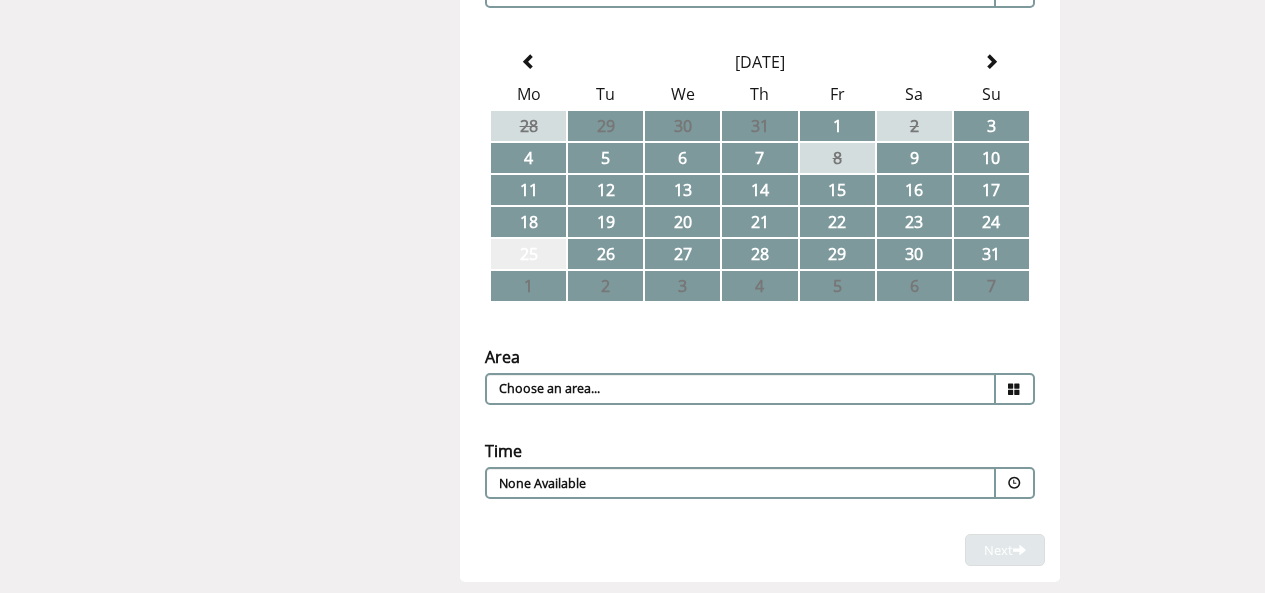 click on "25" at bounding box center [528, 254] 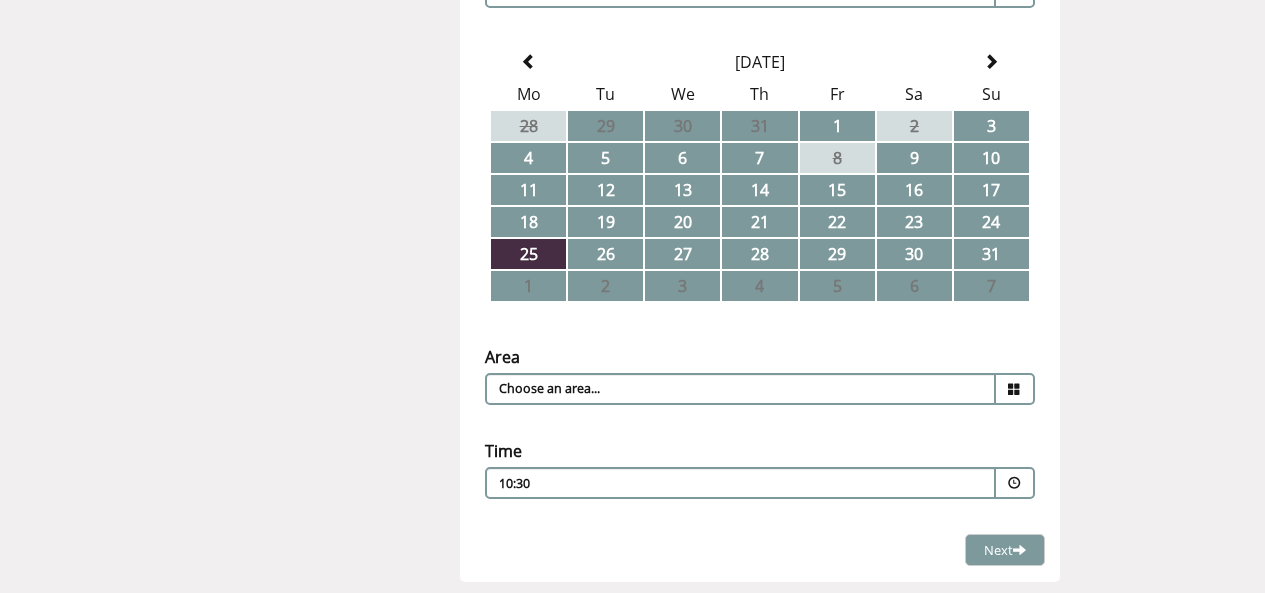 click at bounding box center [1014, 389] 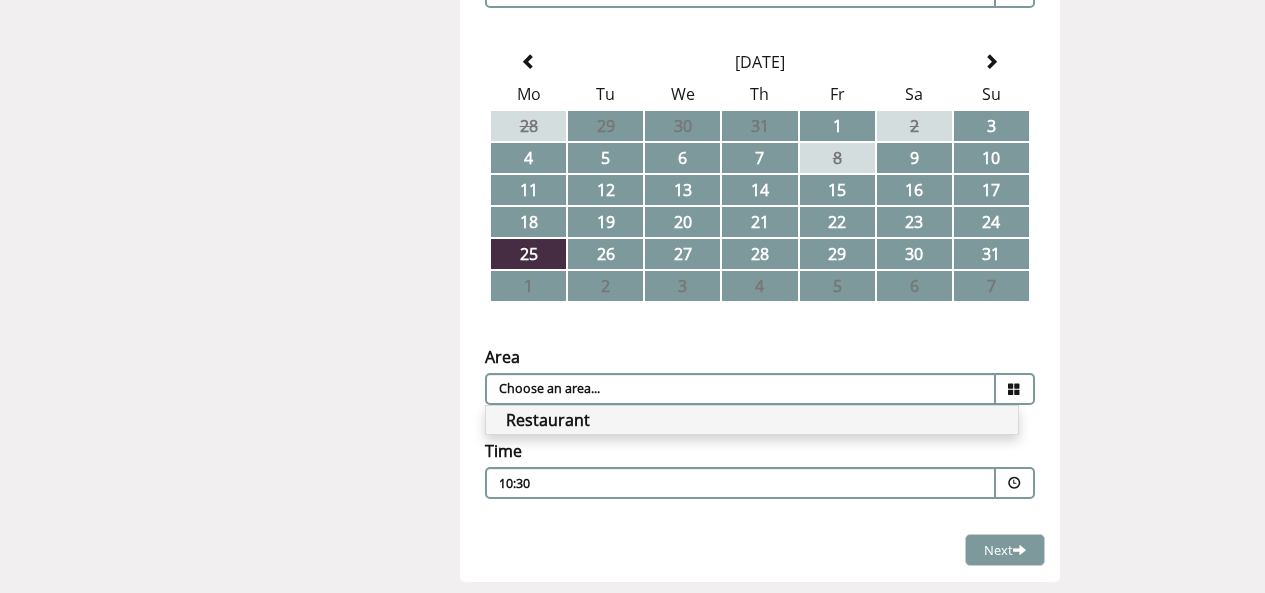 click on "Restaurant" at bounding box center (752, 420) 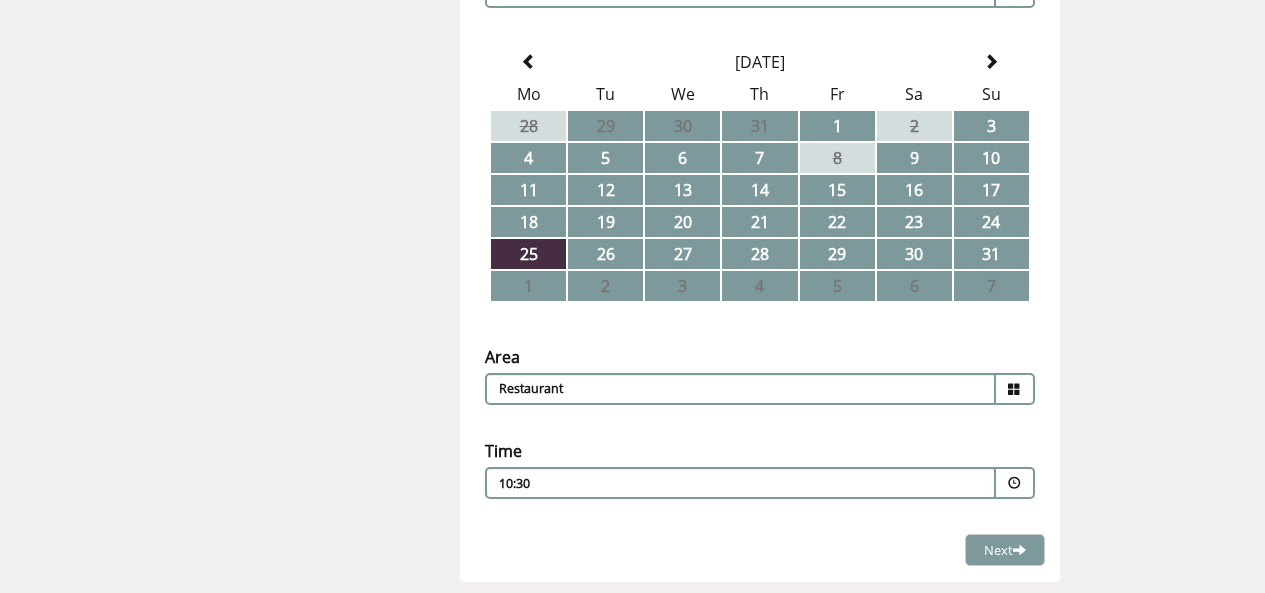 click at bounding box center (1014, 483) 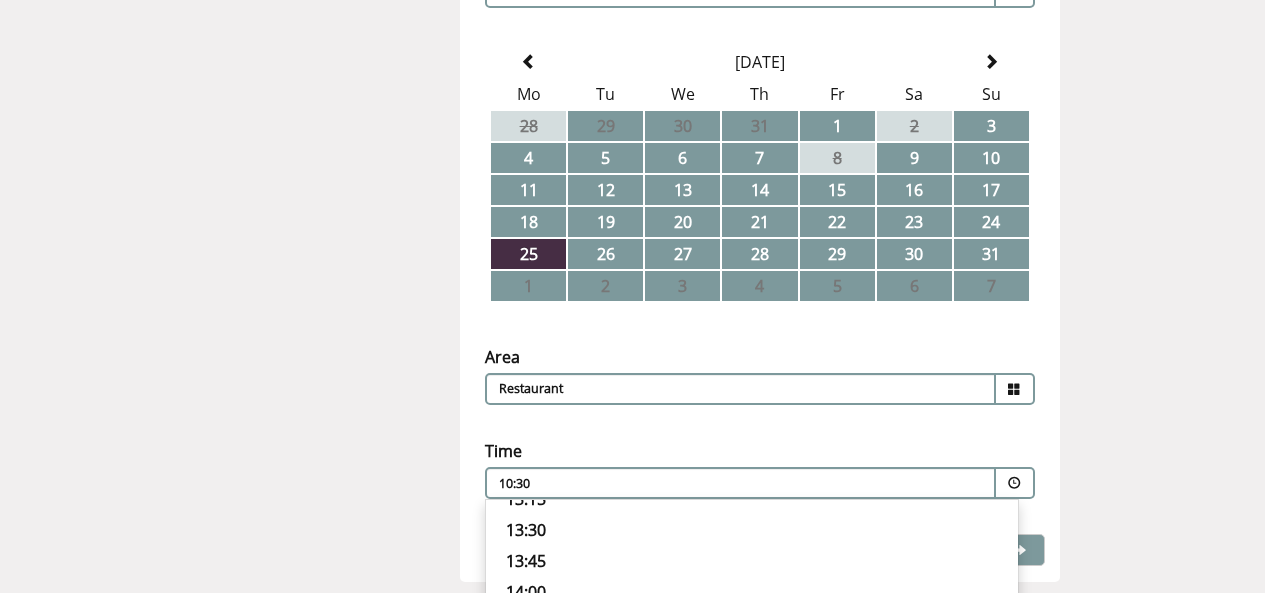 scroll, scrollTop: 406, scrollLeft: 0, axis: vertical 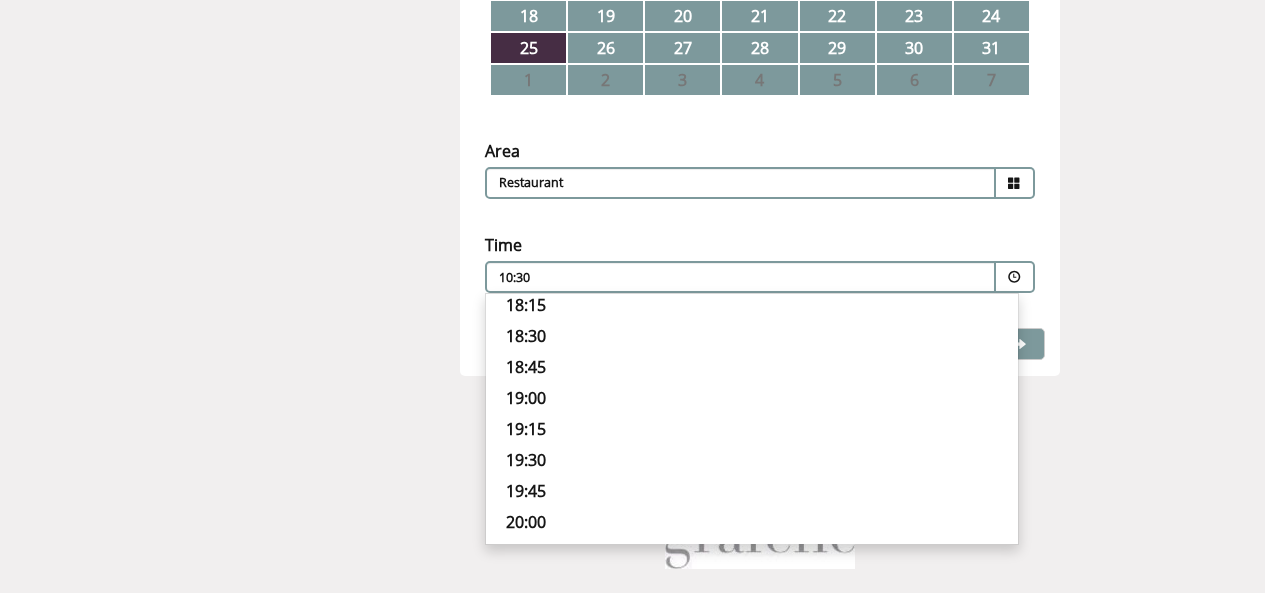 click on "19:00" at bounding box center (752, 398) 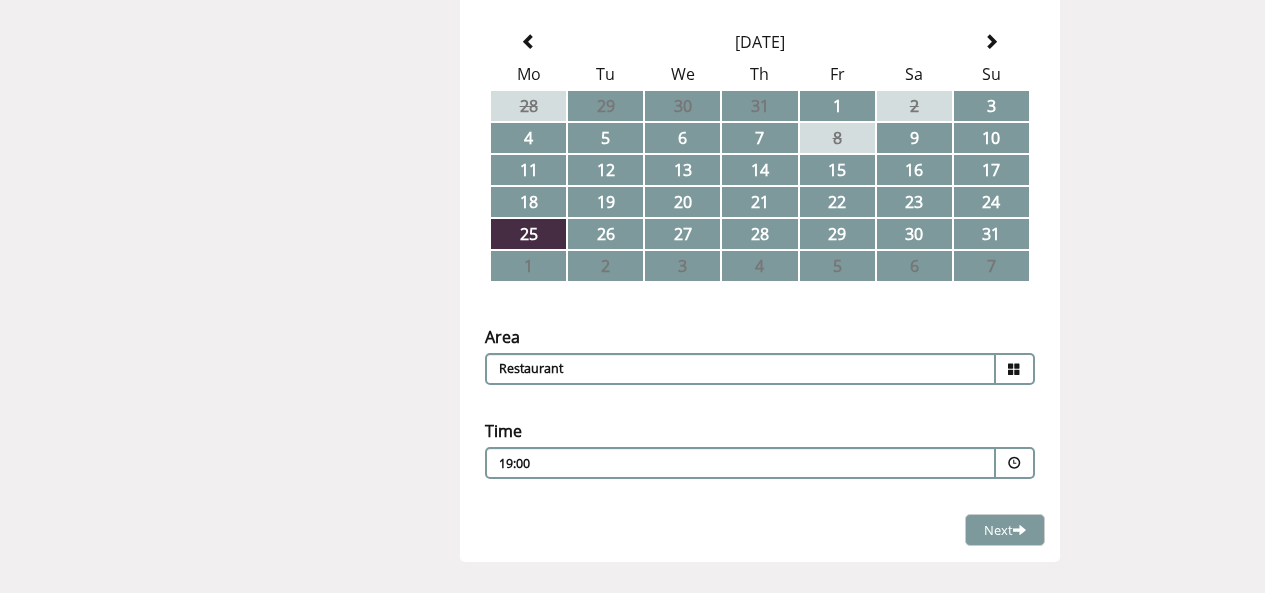 scroll, scrollTop: 493, scrollLeft: 0, axis: vertical 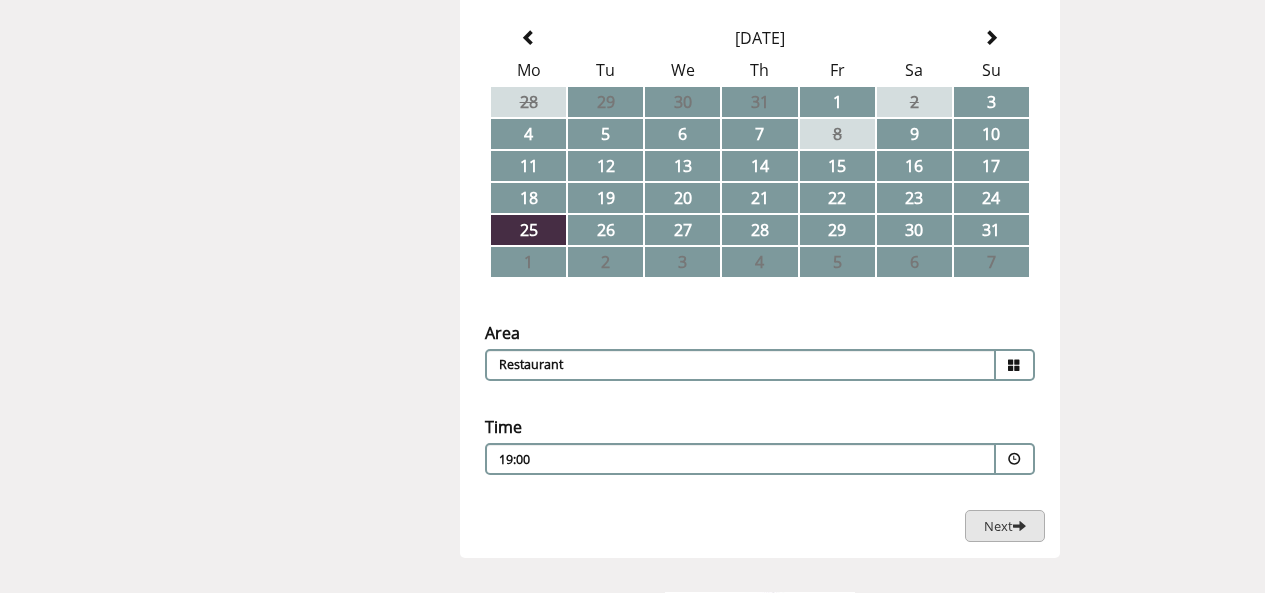 click on "Next" at bounding box center [1005, 526] 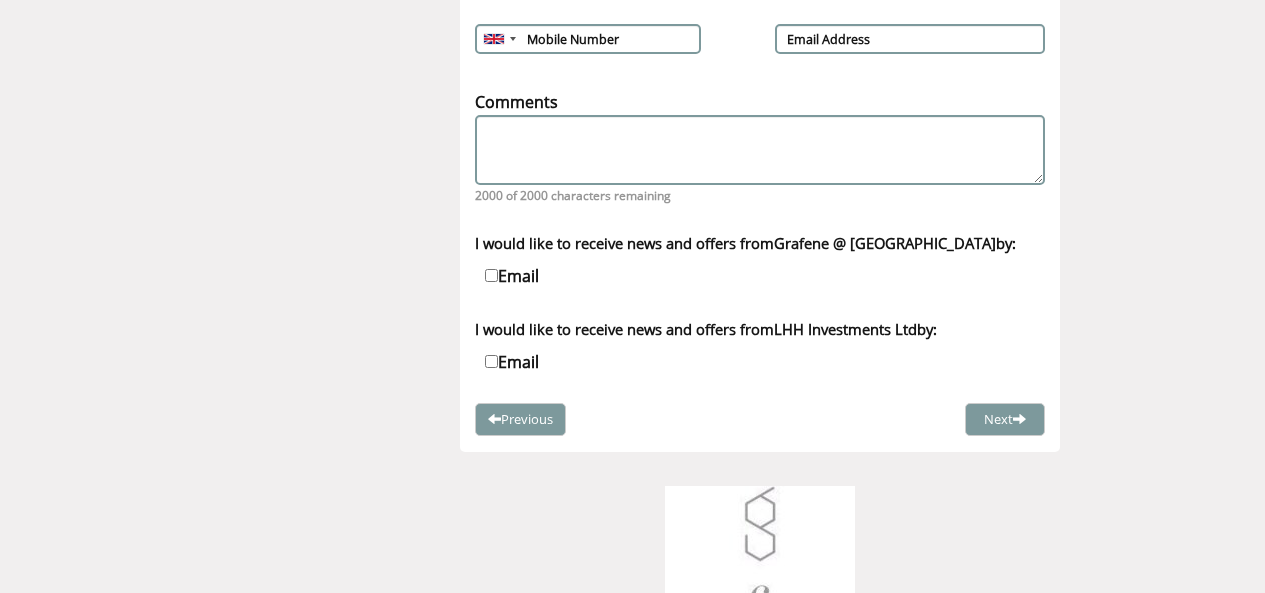 scroll, scrollTop: 387, scrollLeft: 0, axis: vertical 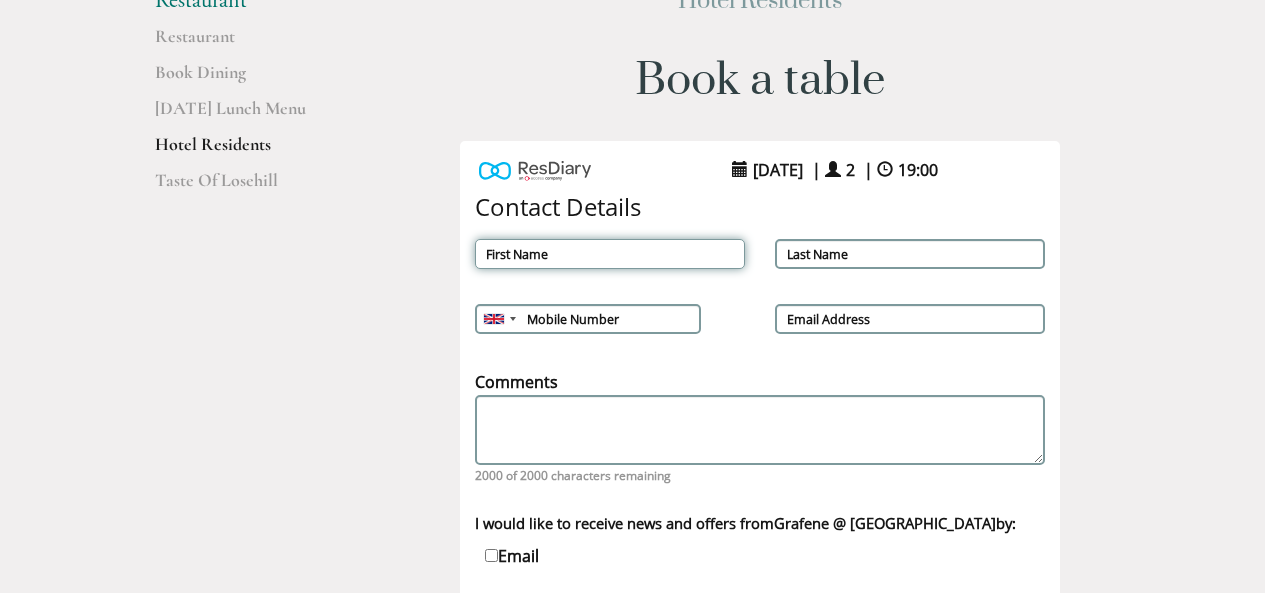 click on "First Name" at bounding box center [610, 254] 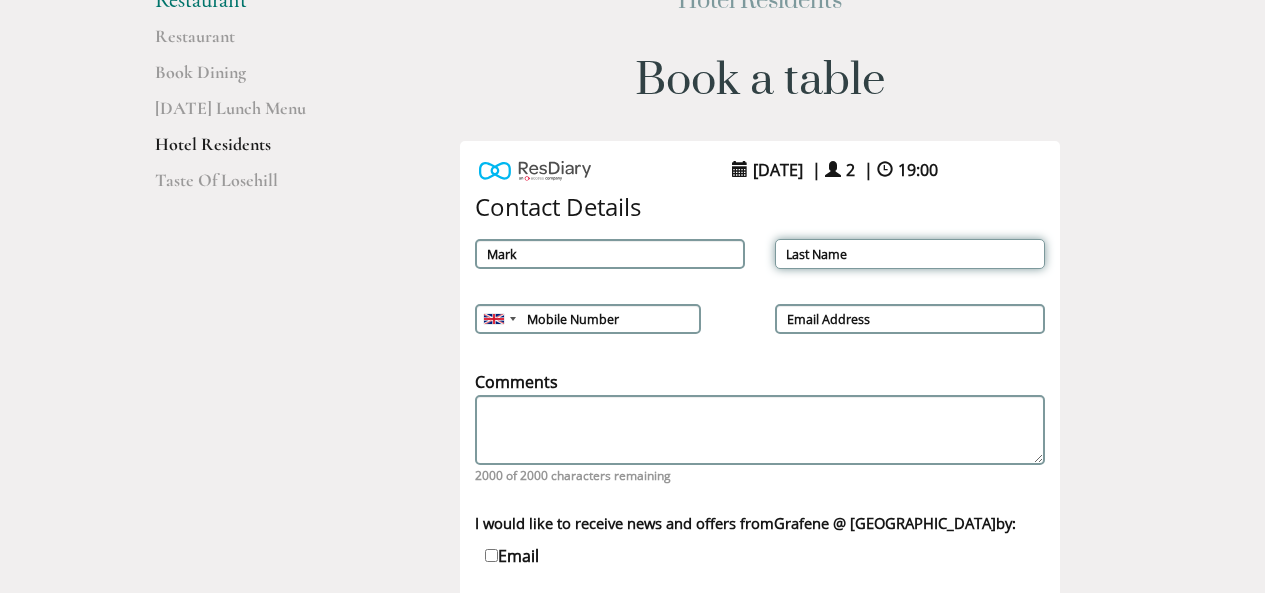 click on "Last Name" at bounding box center (910, 254) 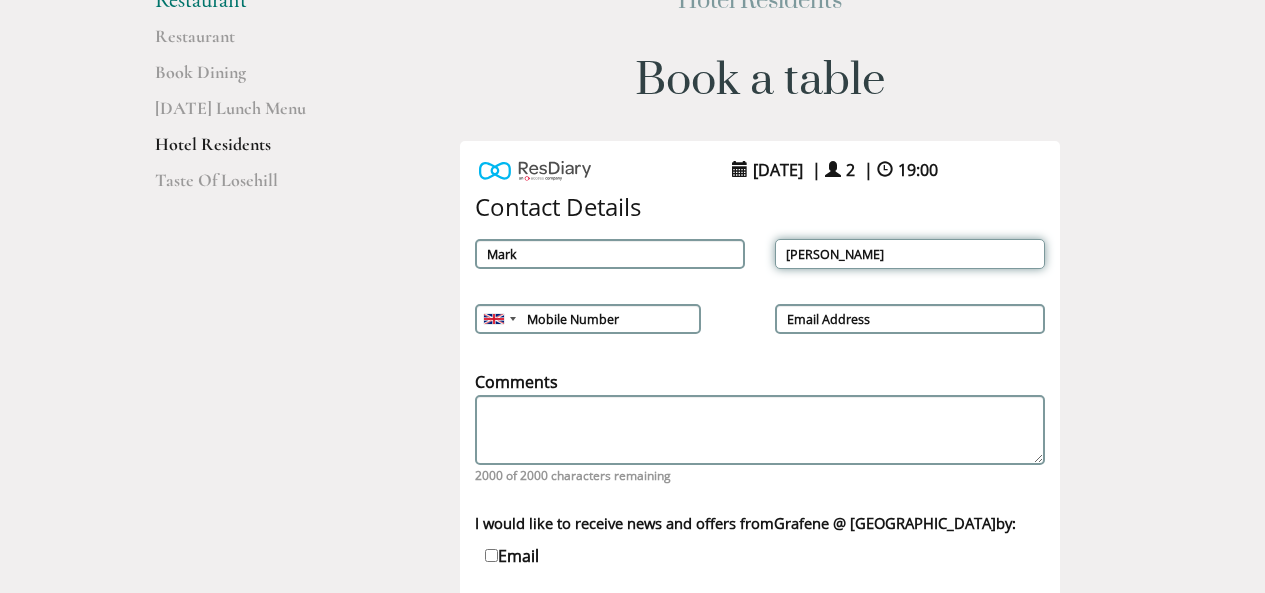 type on "Buckley" 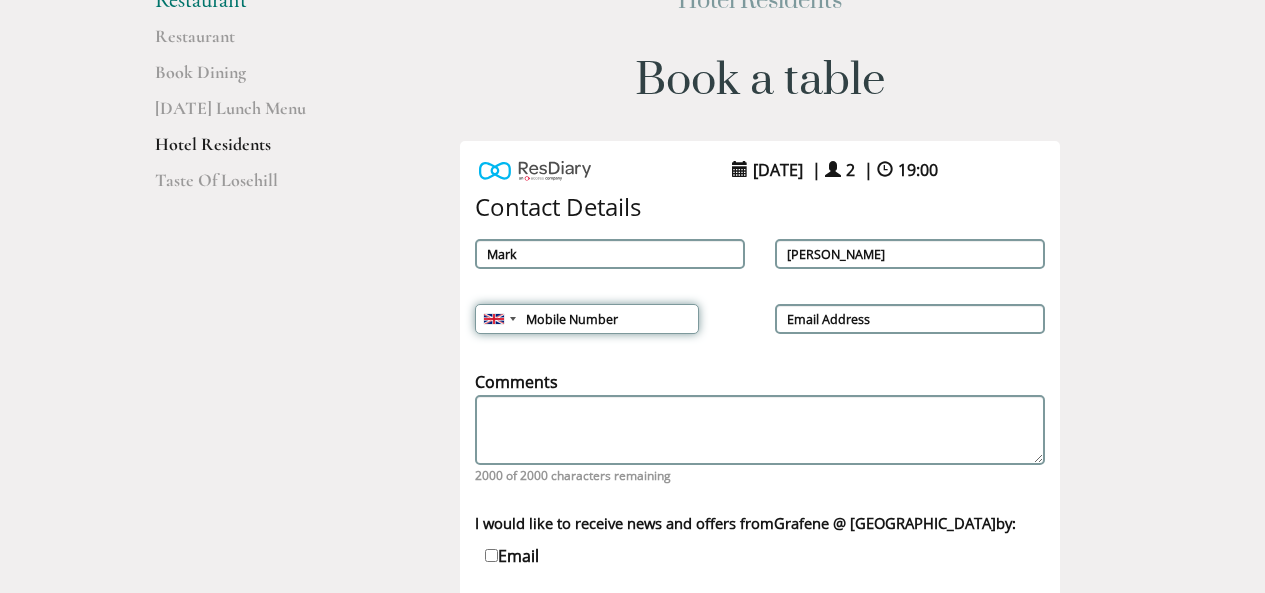 click on "Mobile Number" at bounding box center (587, 319) 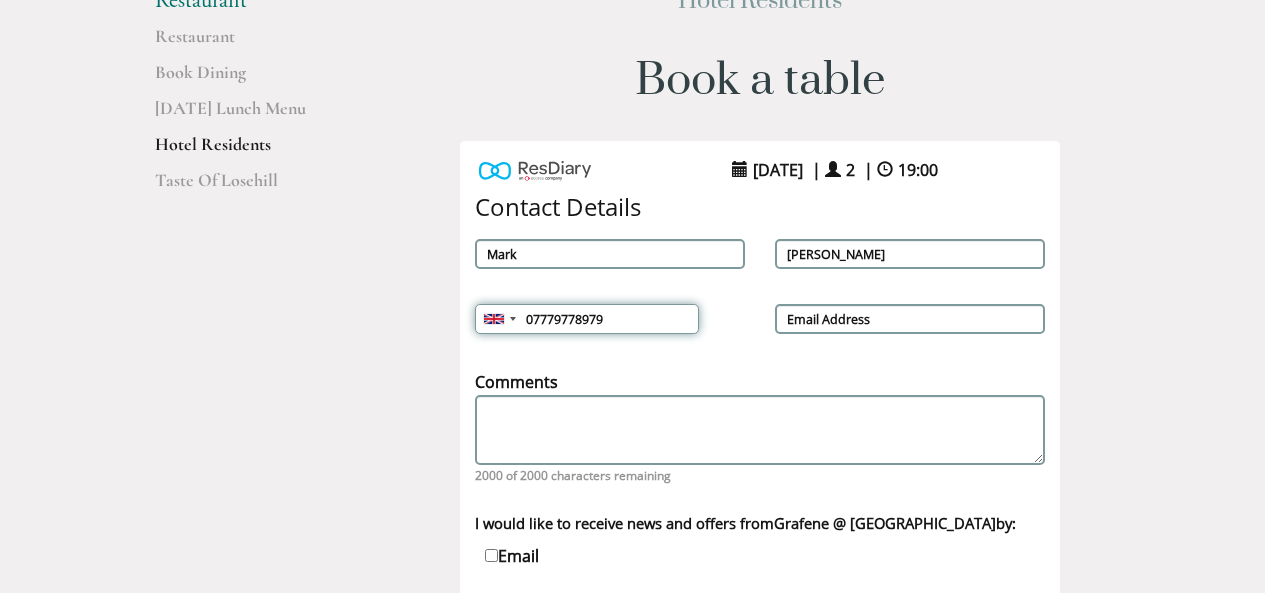 type on "07779778979" 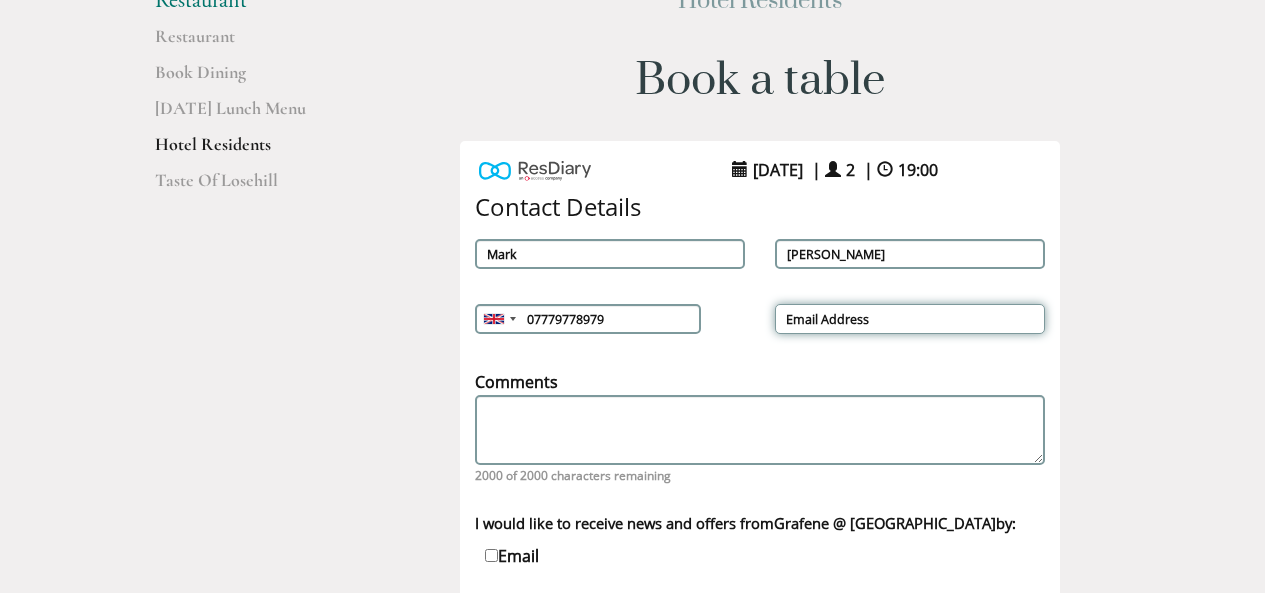 click on "Email Address" at bounding box center (910, 319) 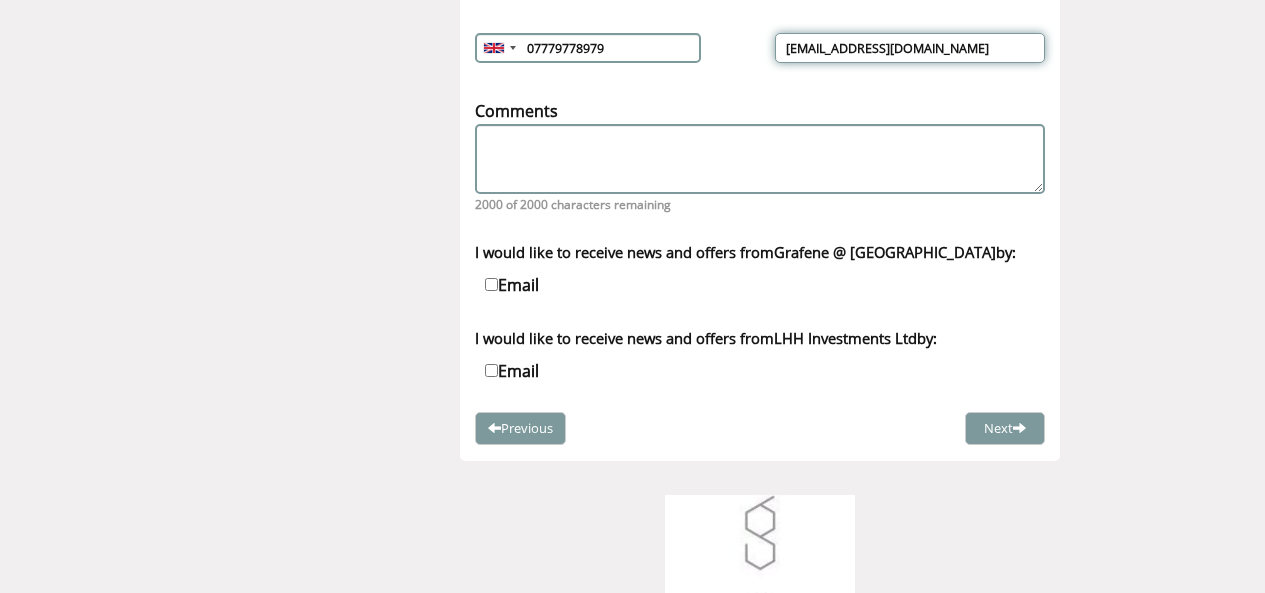scroll, scrollTop: 493, scrollLeft: 0, axis: vertical 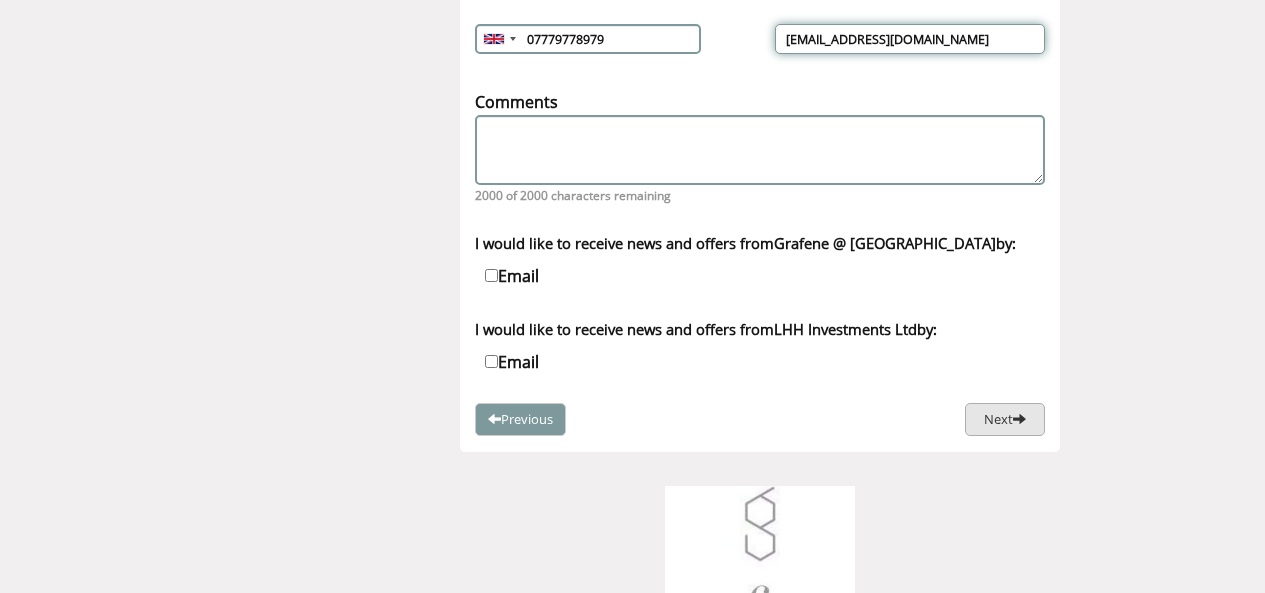 type on "mbuckley32@btinternet.com" 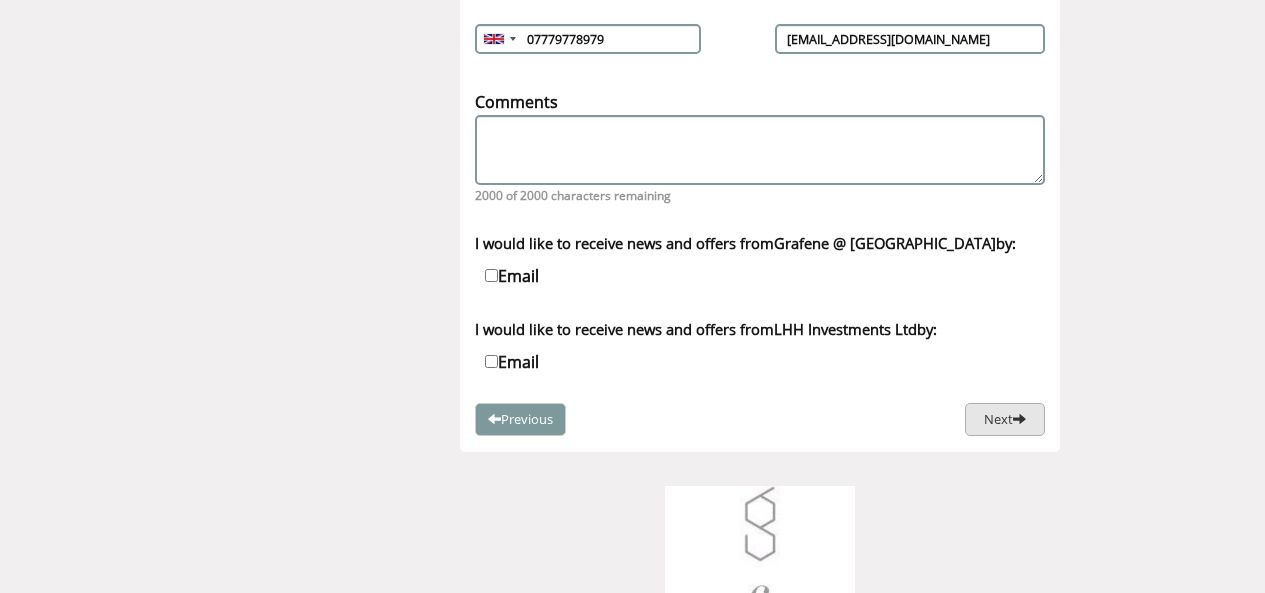 click on "Next" at bounding box center (1005, 419) 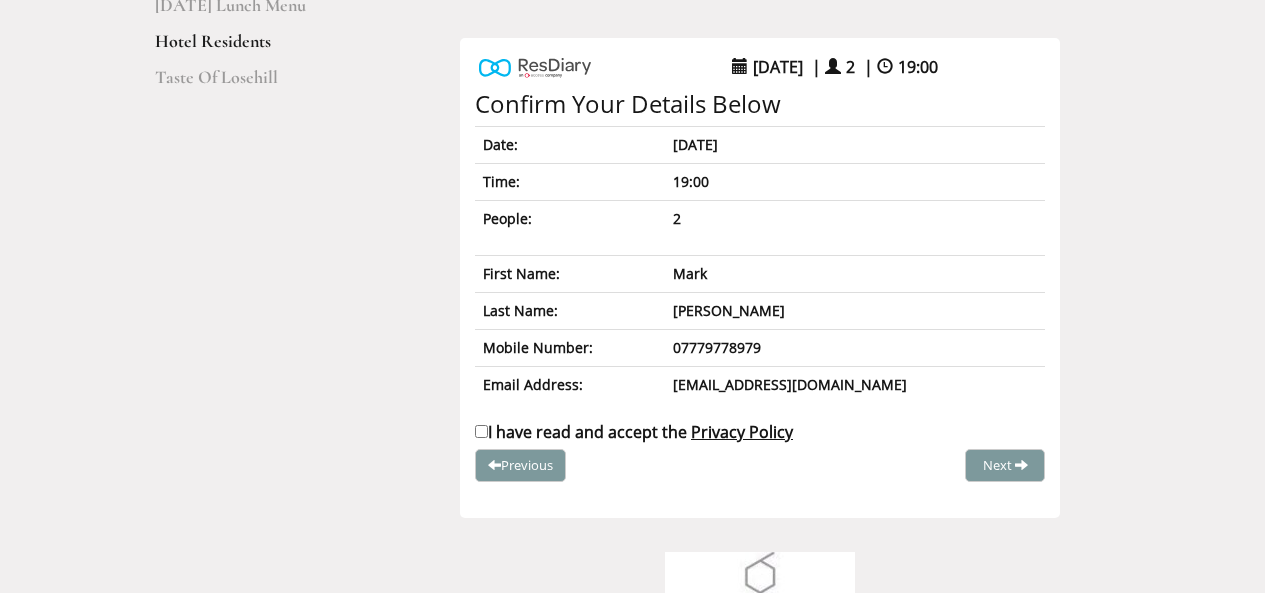 scroll, scrollTop: 329, scrollLeft: 0, axis: vertical 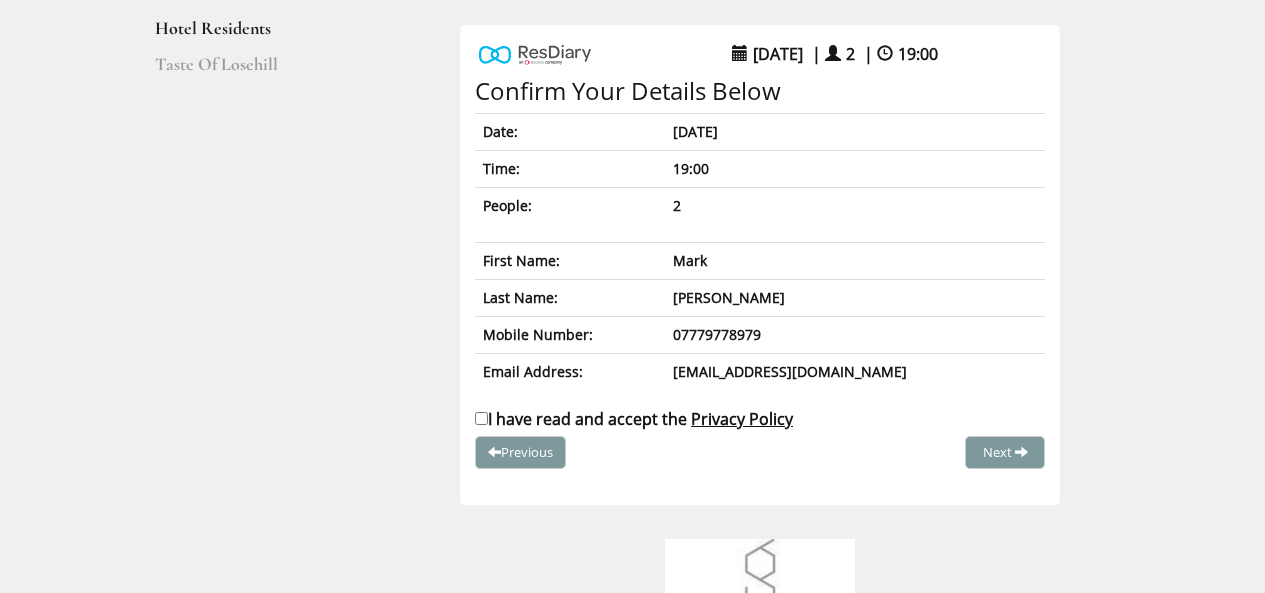 click on "I have read and accept the
Privacy Policy" at bounding box center (481, 418) 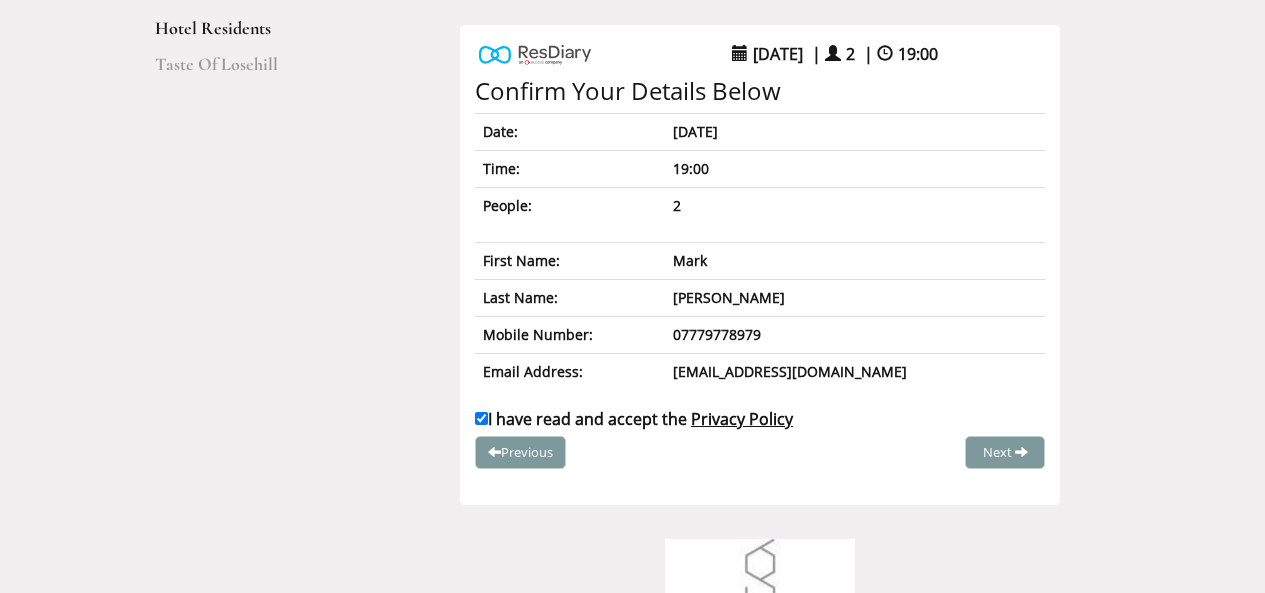 checkbox on "true" 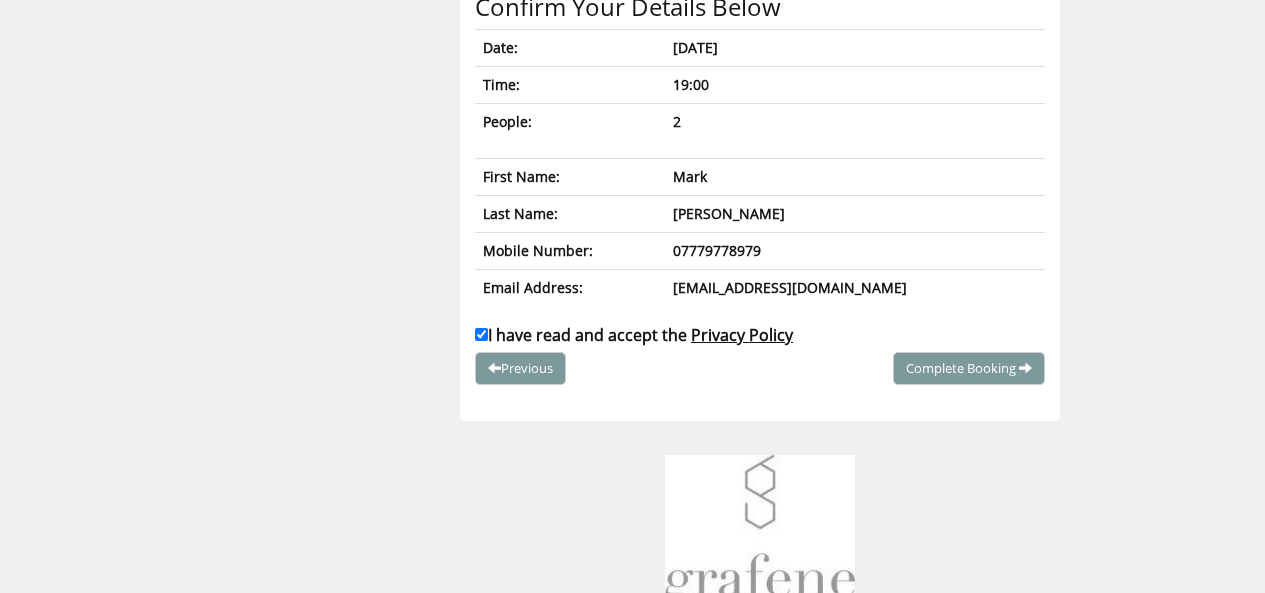 scroll, scrollTop: 422, scrollLeft: 0, axis: vertical 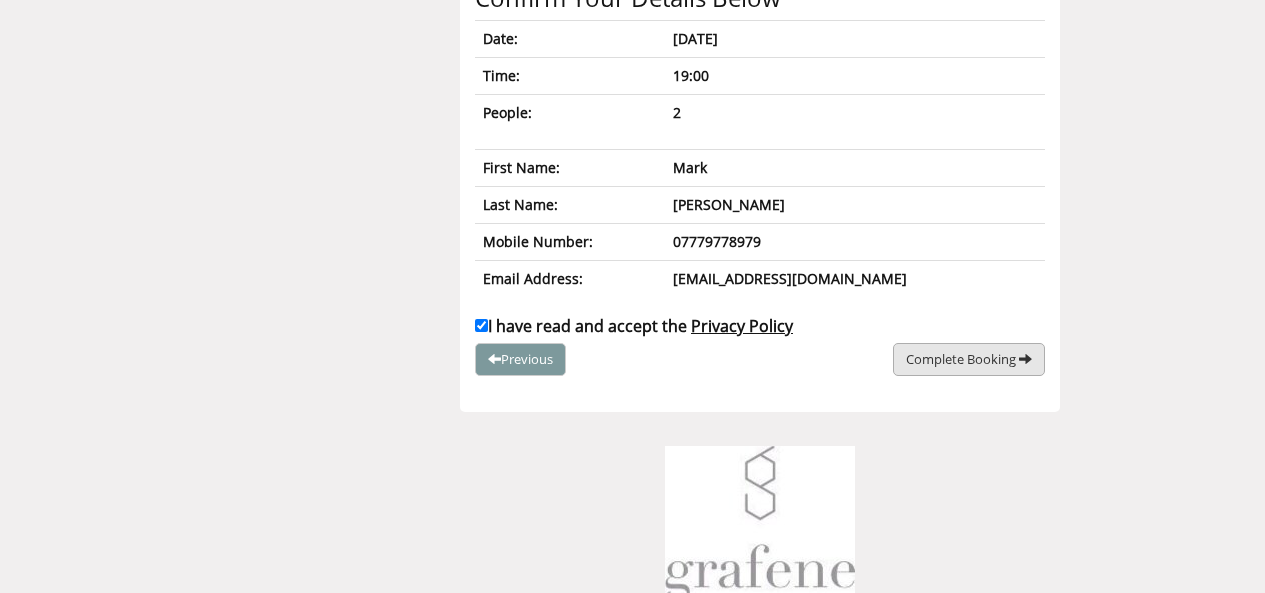 click on "Complete Booking" at bounding box center (961, 359) 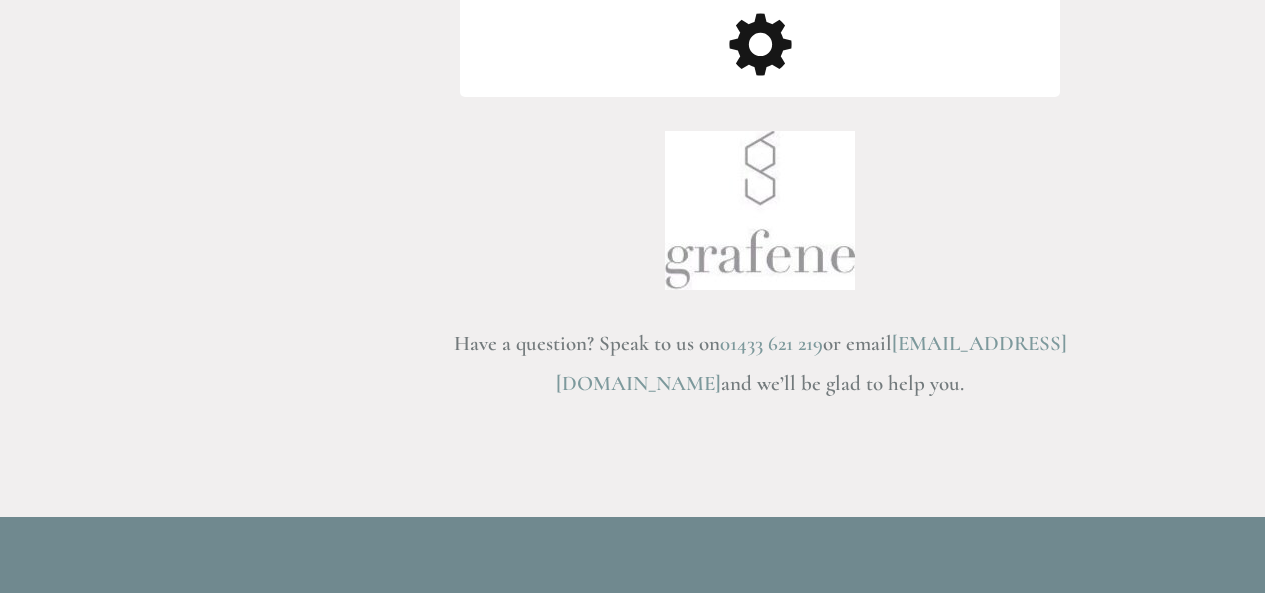 scroll, scrollTop: 38, scrollLeft: 0, axis: vertical 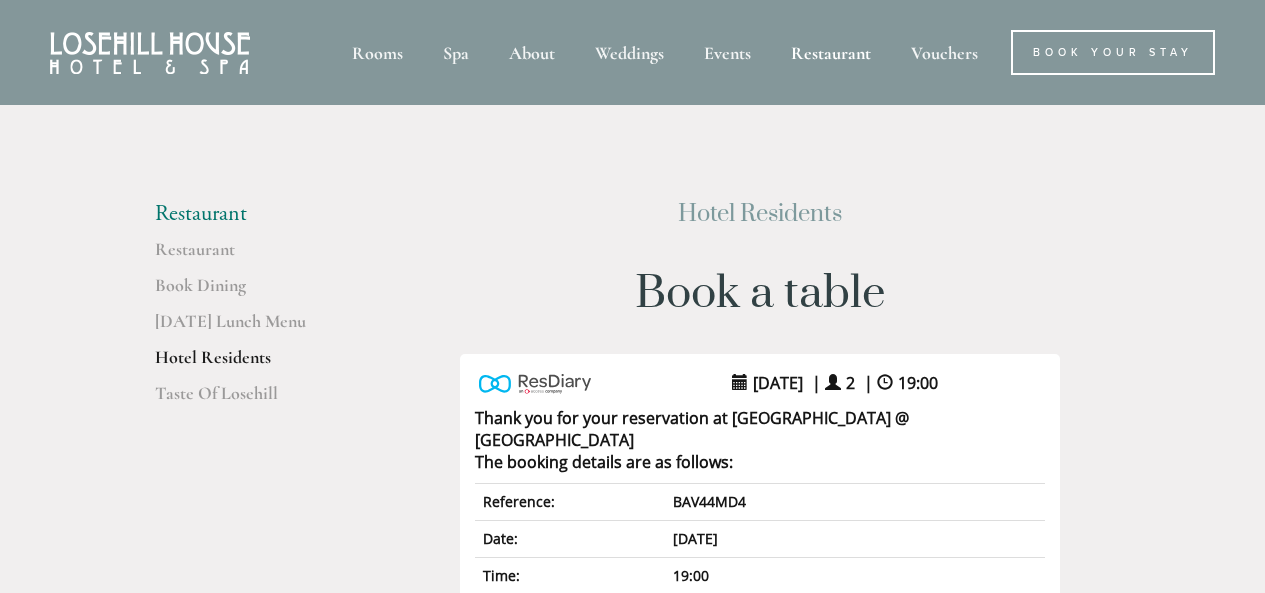 click on "Hotel Residents" at bounding box center (250, 364) 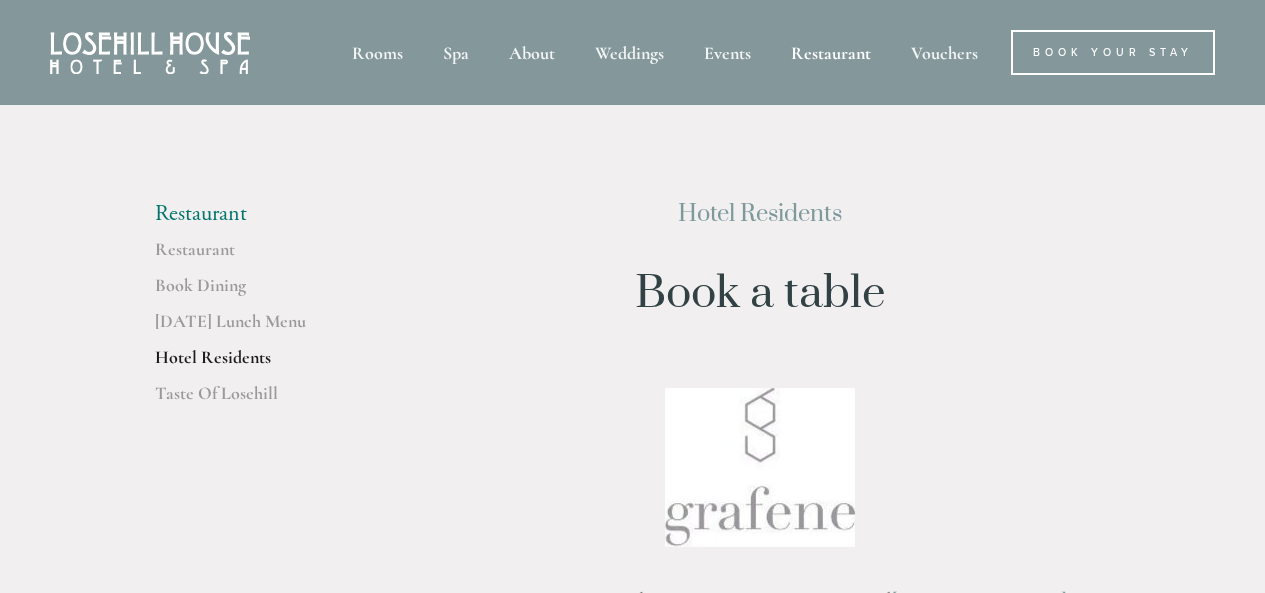 scroll, scrollTop: 0, scrollLeft: 0, axis: both 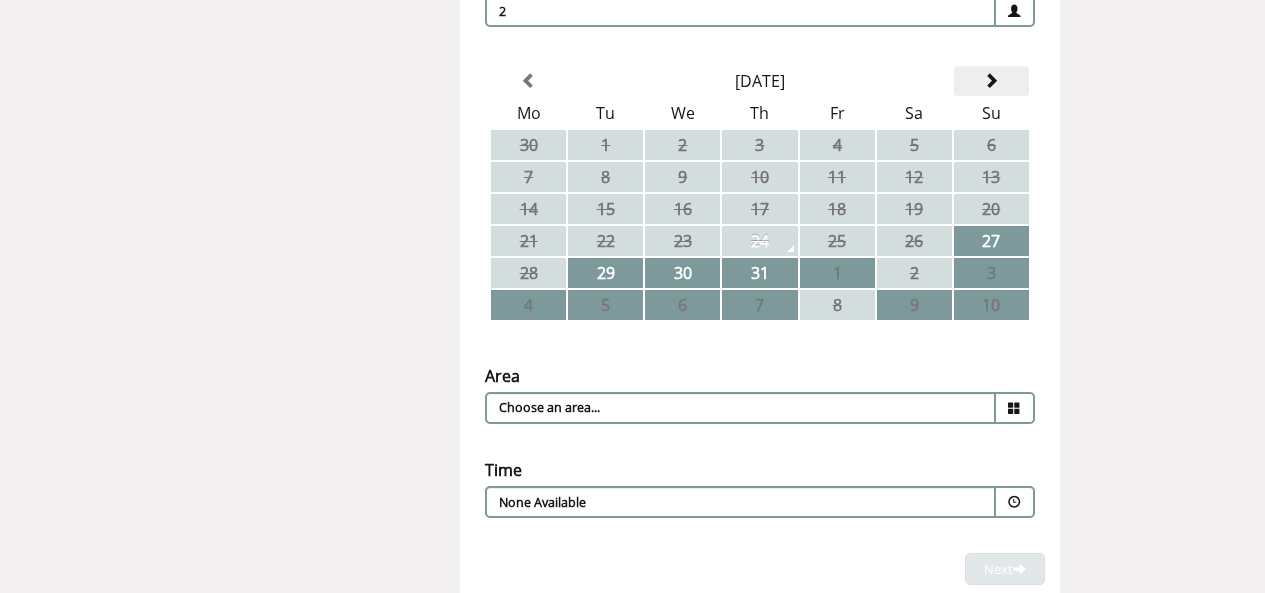 click at bounding box center (991, 81) 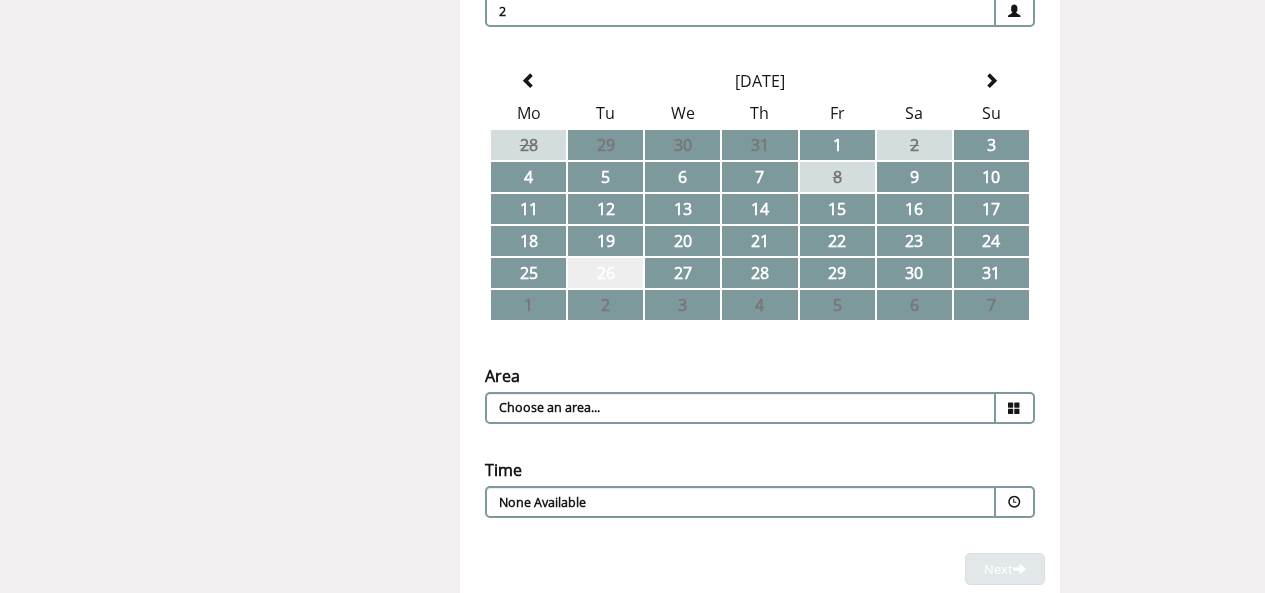 click on "26" at bounding box center [605, 273] 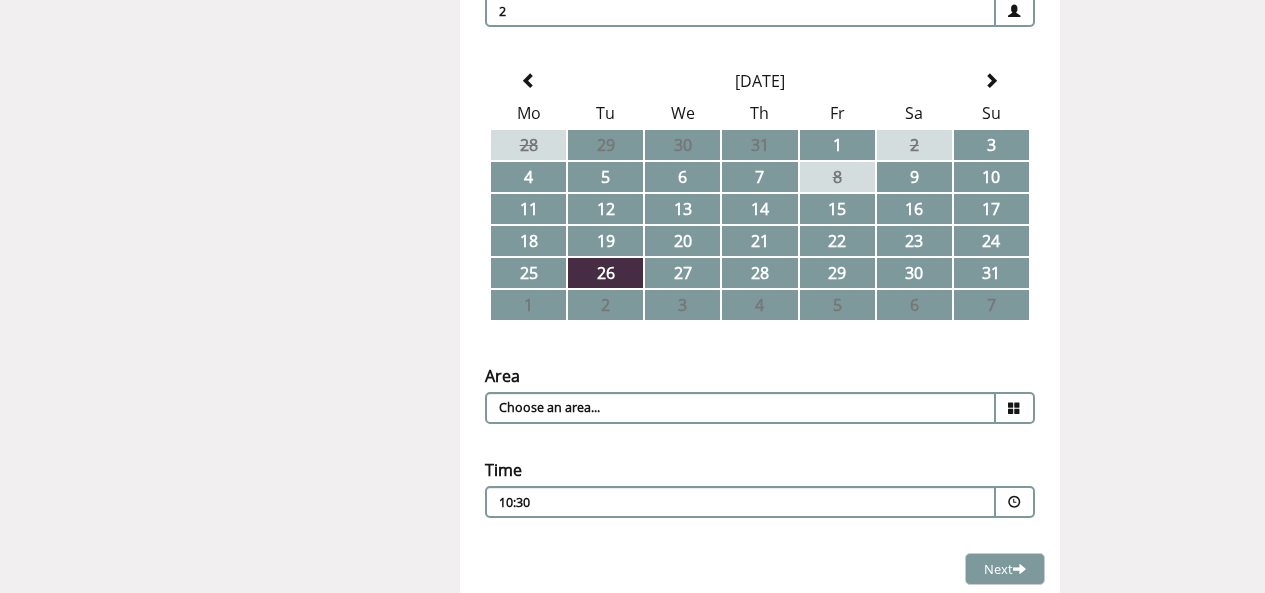 click at bounding box center [1014, 408] 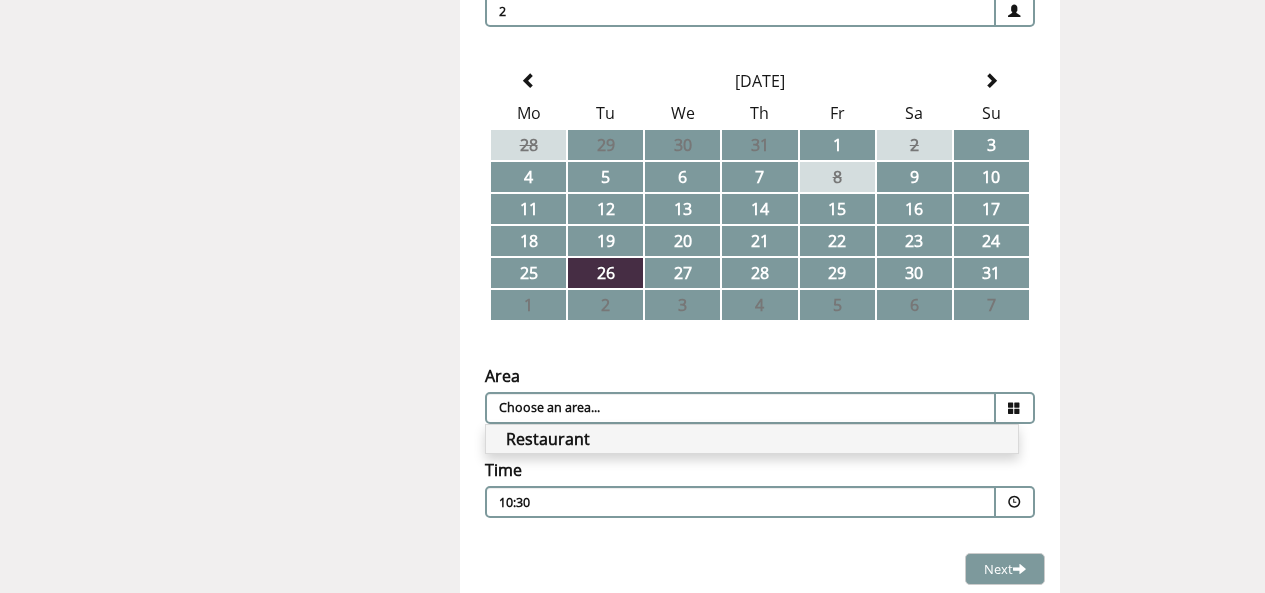 click on "Restaurant" at bounding box center (752, 439) 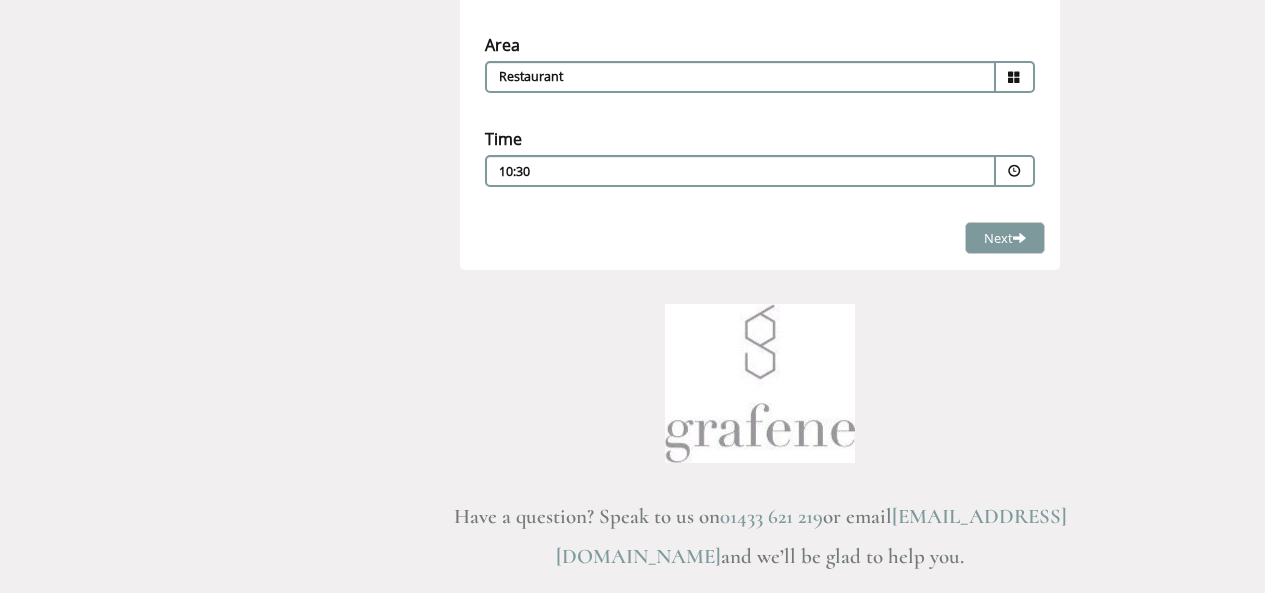 scroll, scrollTop: 656, scrollLeft: 0, axis: vertical 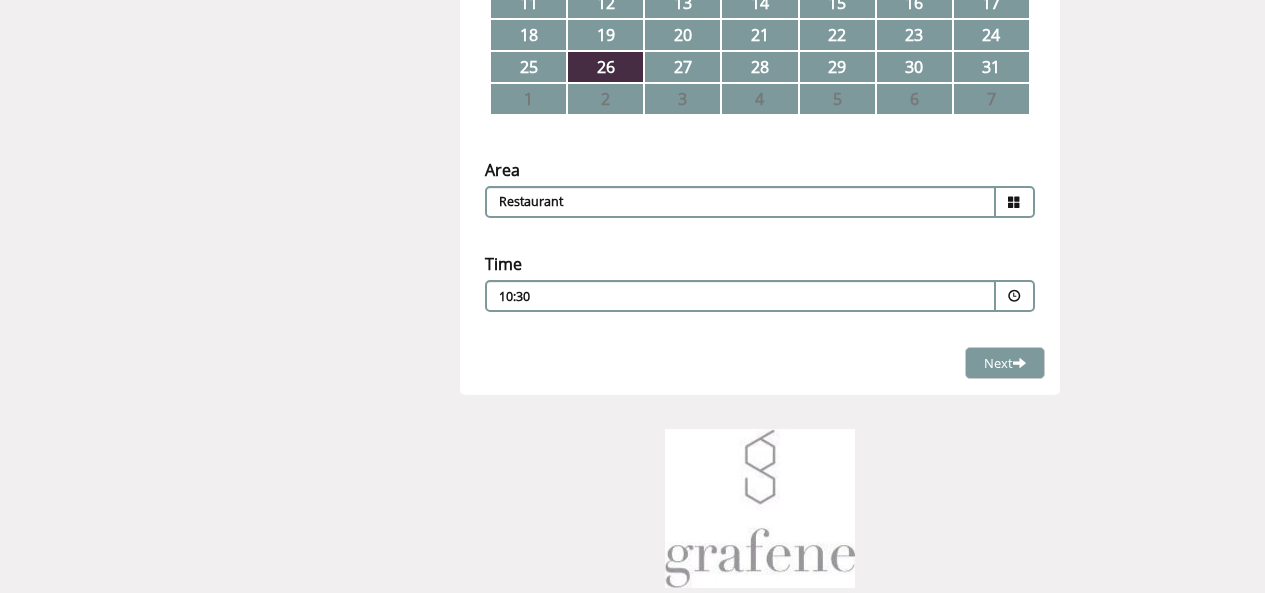 click at bounding box center (1015, 296) 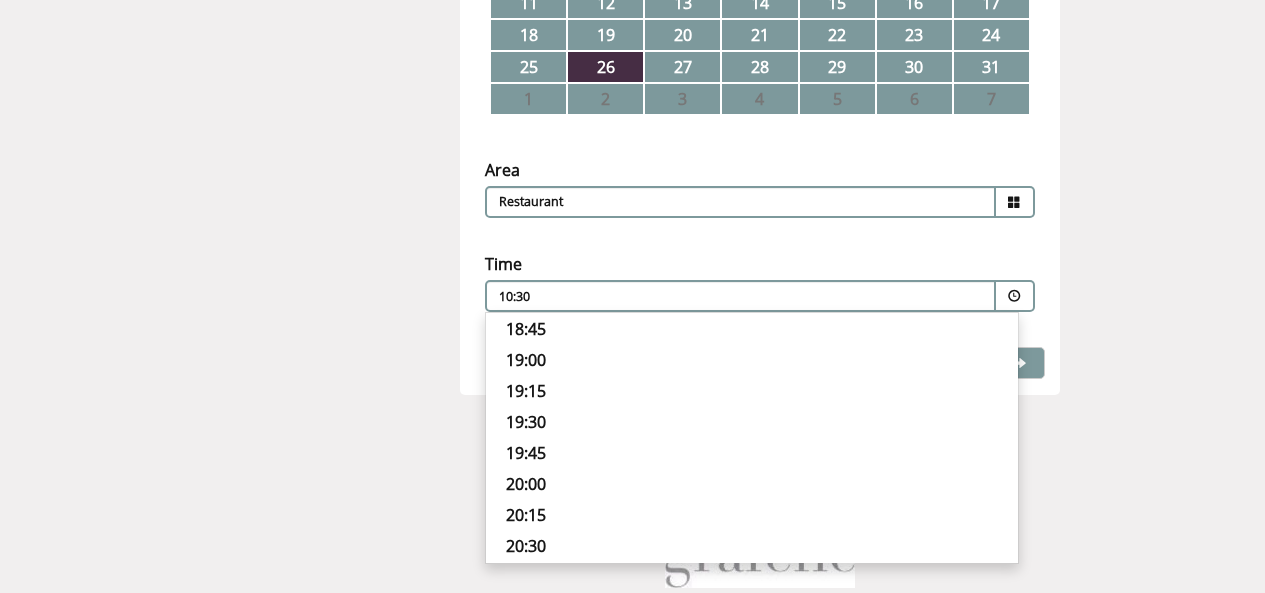 scroll, scrollTop: 722, scrollLeft: 0, axis: vertical 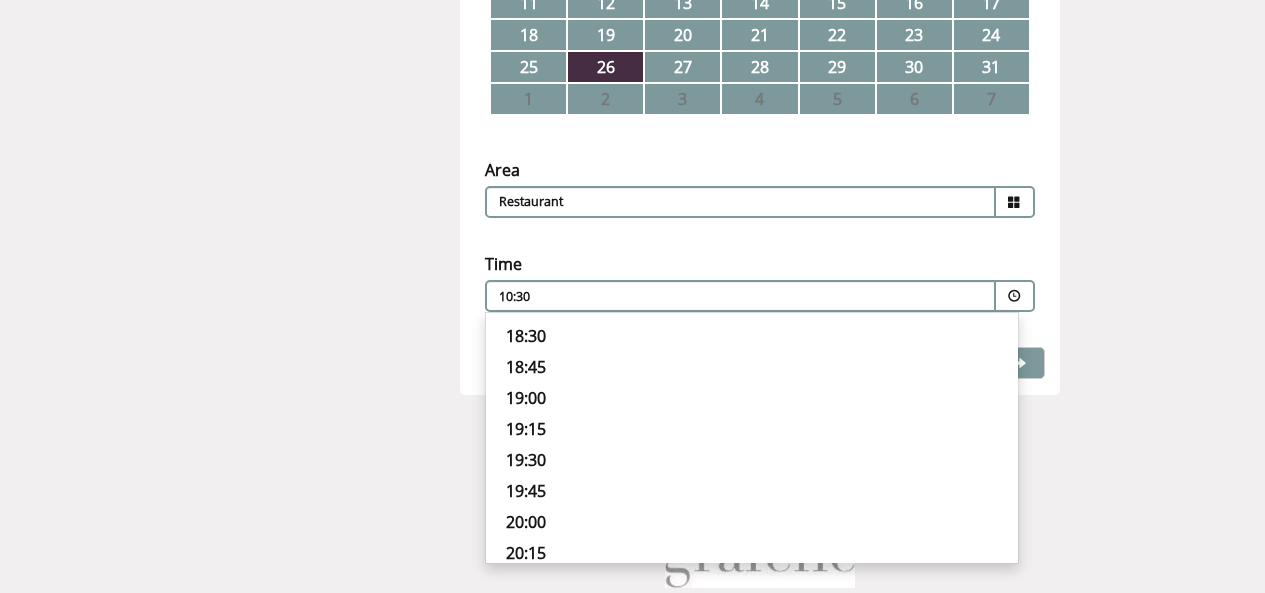 click on "18:45" at bounding box center (752, 367) 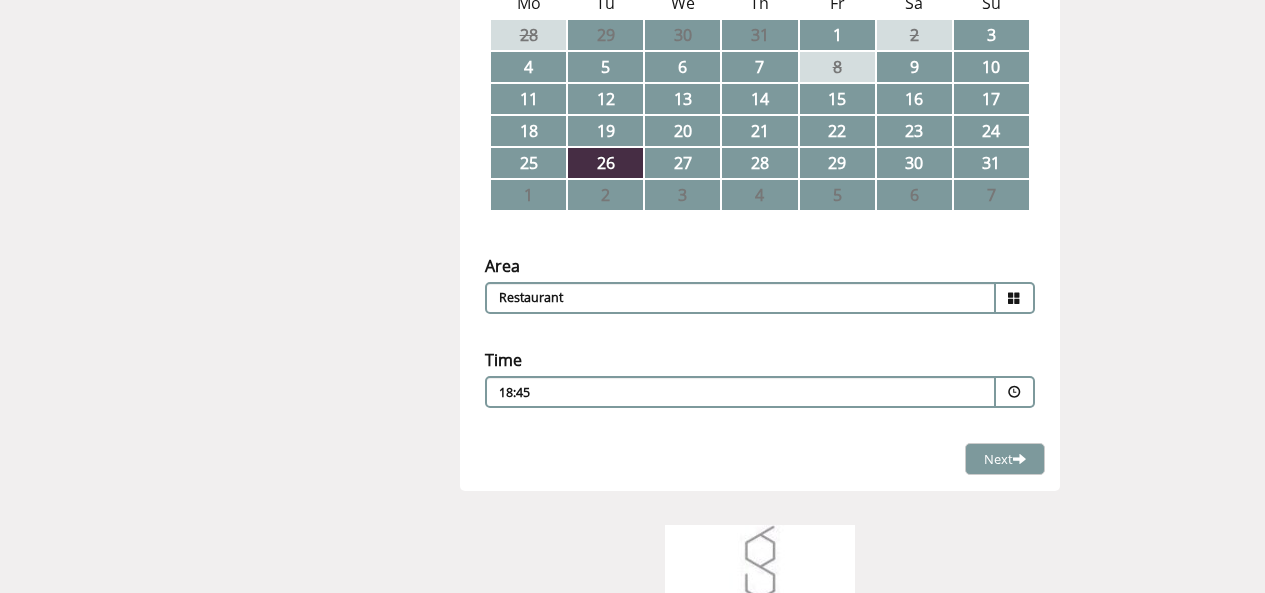 scroll, scrollTop: 556, scrollLeft: 0, axis: vertical 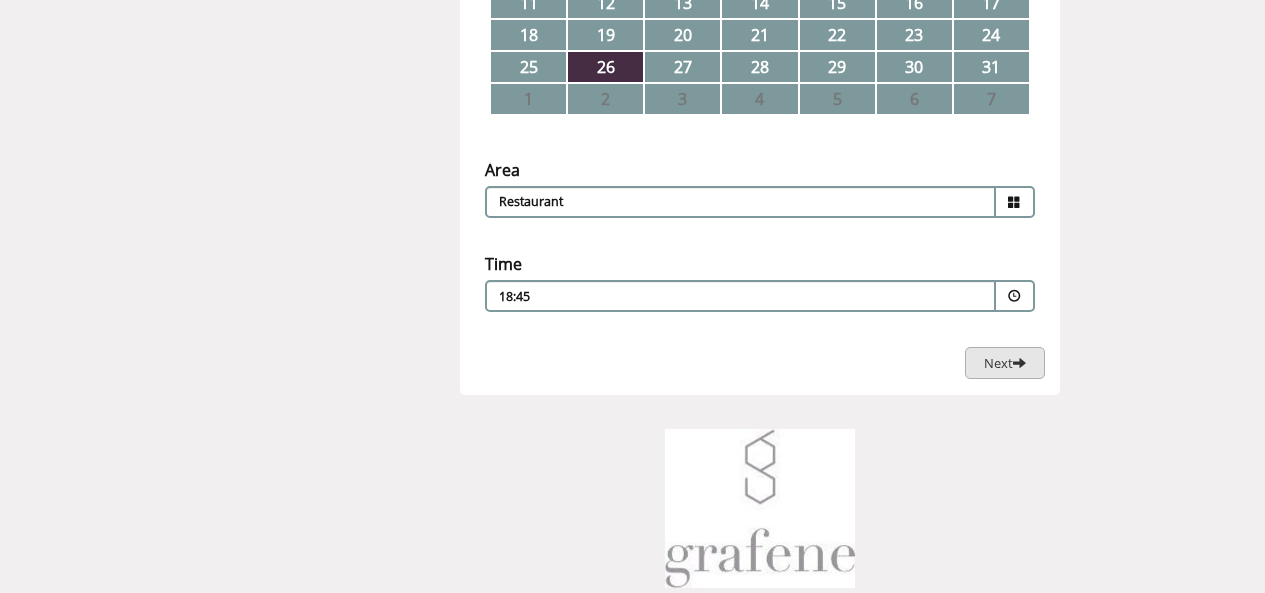 click on "Next
Loading..." at bounding box center [1005, 363] 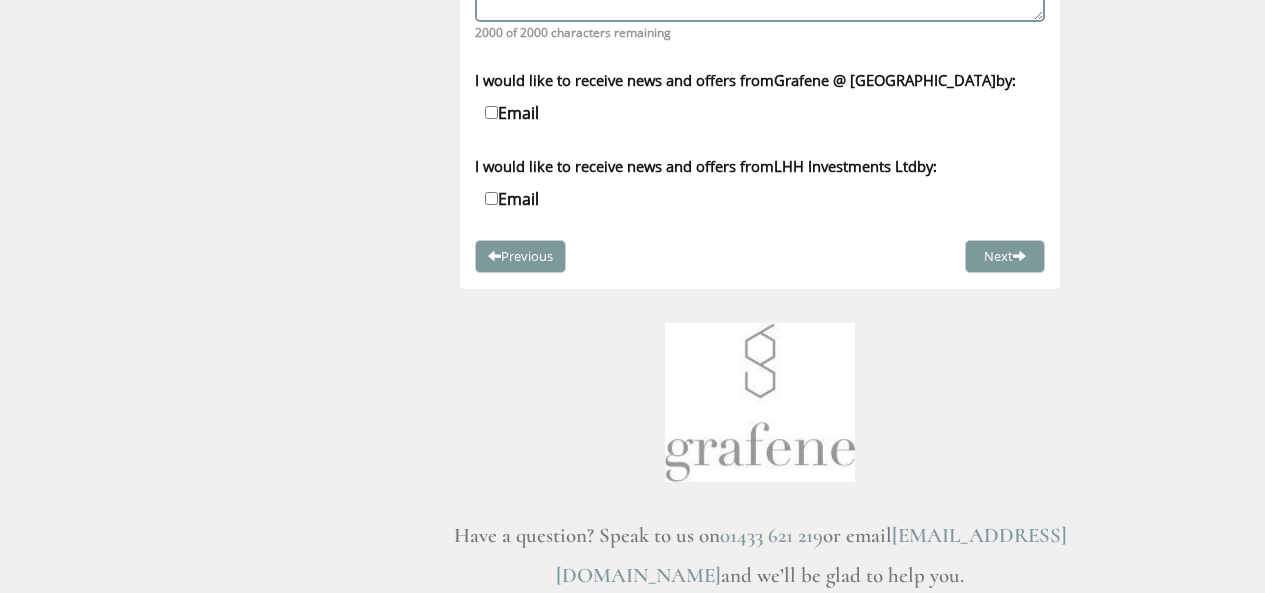 scroll, scrollTop: 550, scrollLeft: 0, axis: vertical 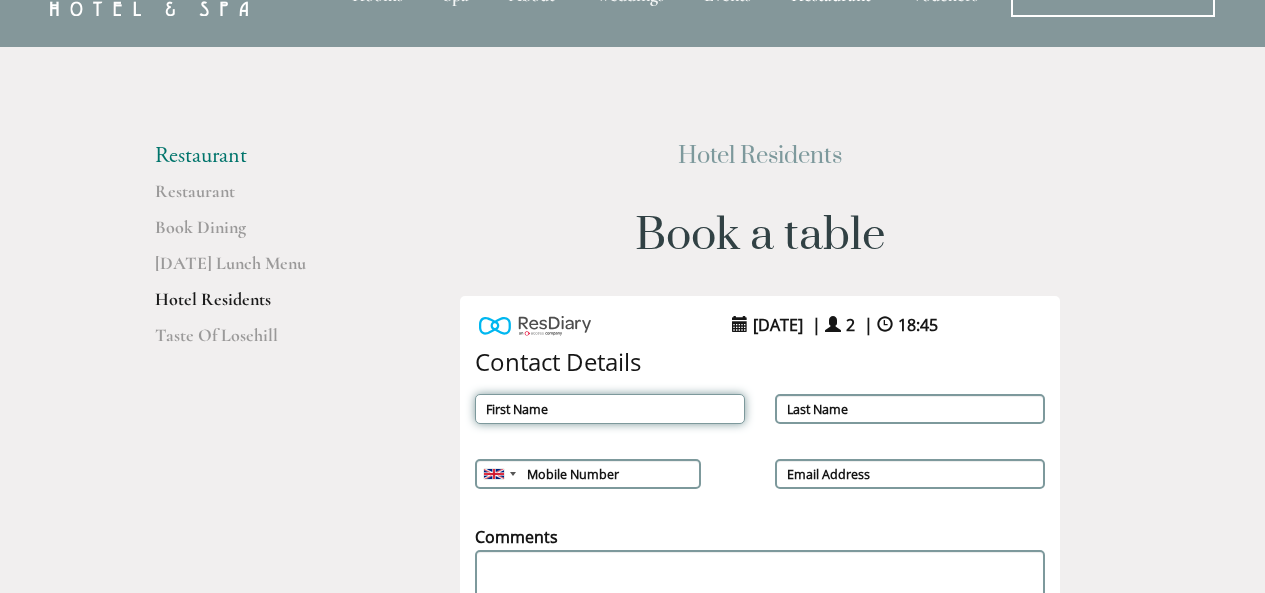 click on "First Name" at bounding box center (610, 409) 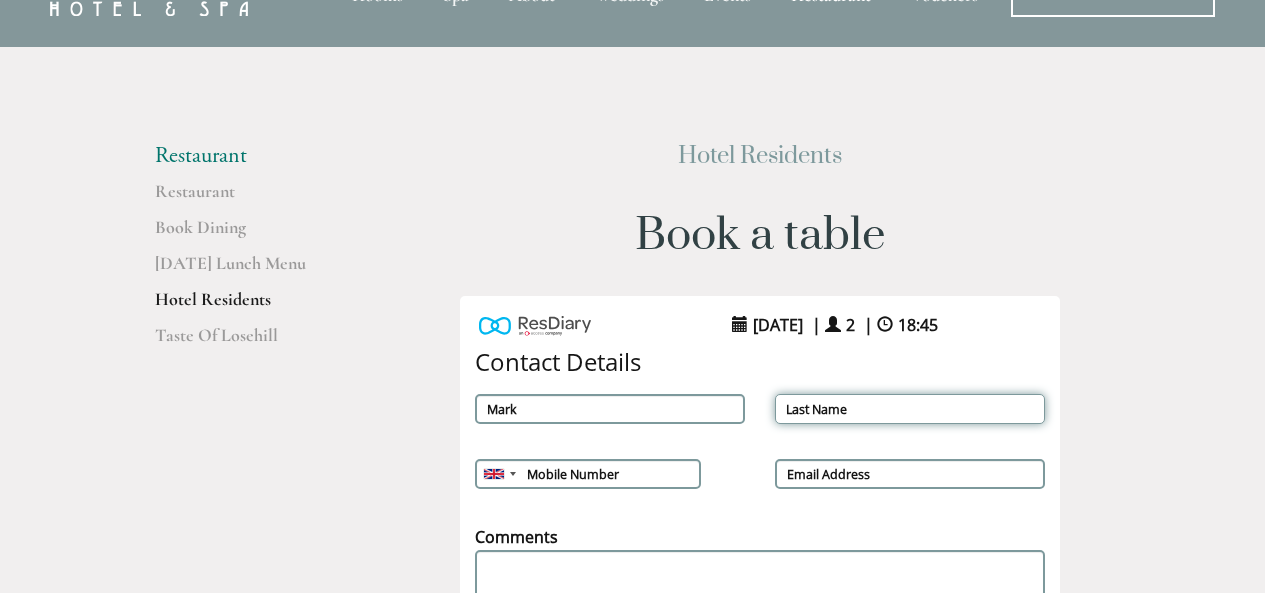click on "Last Name" at bounding box center (910, 409) 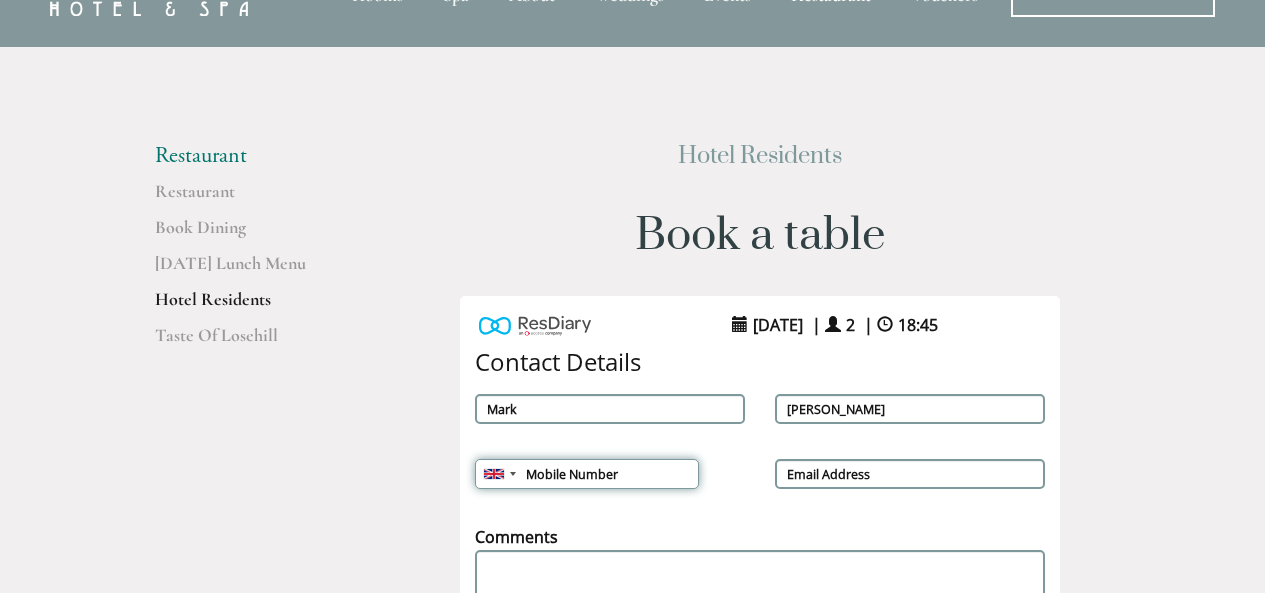 click on "Mobile Number" at bounding box center [587, 474] 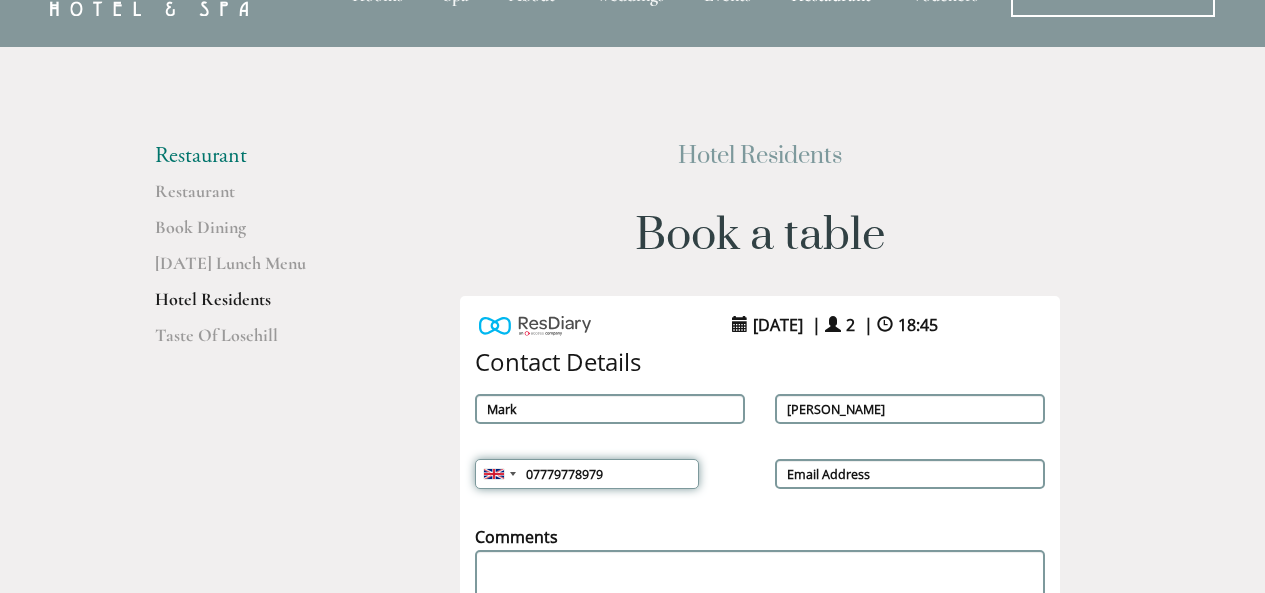type on "07779778979" 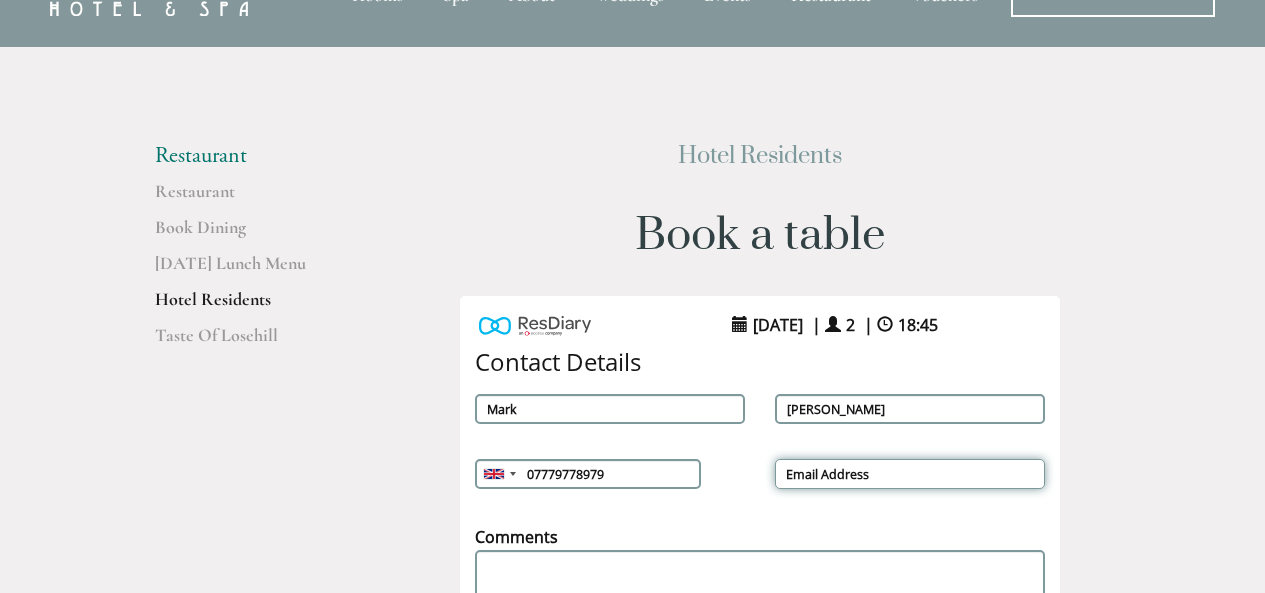 click on "Email Address" at bounding box center [910, 474] 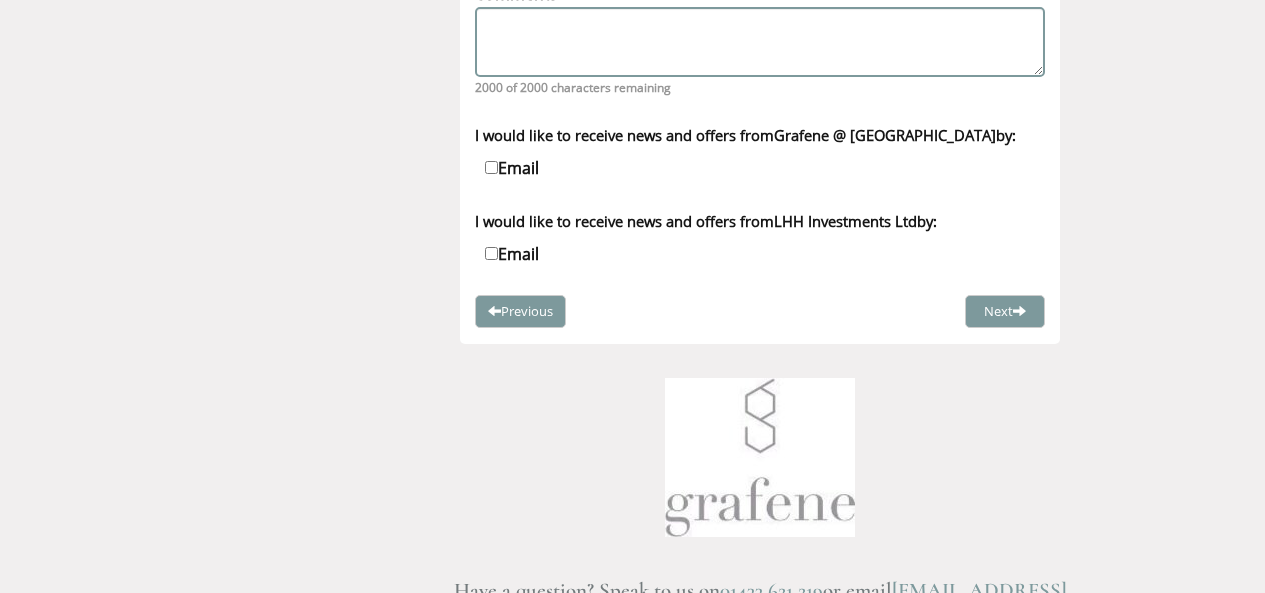 scroll, scrollTop: 610, scrollLeft: 0, axis: vertical 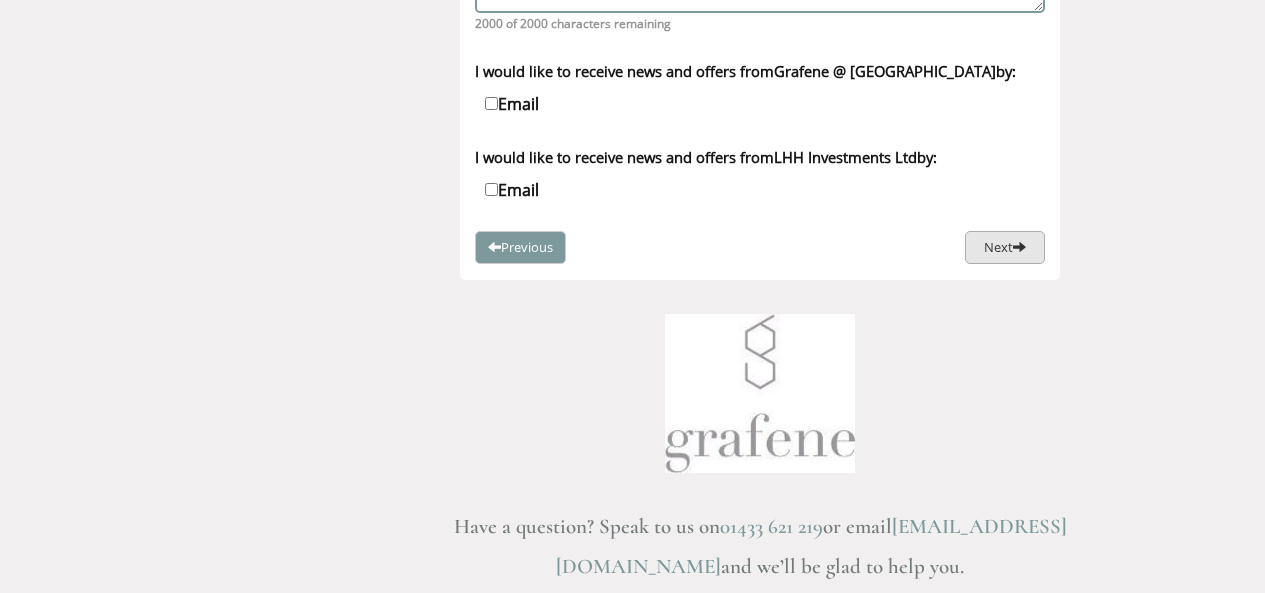 click on "Next" at bounding box center (1005, 247) 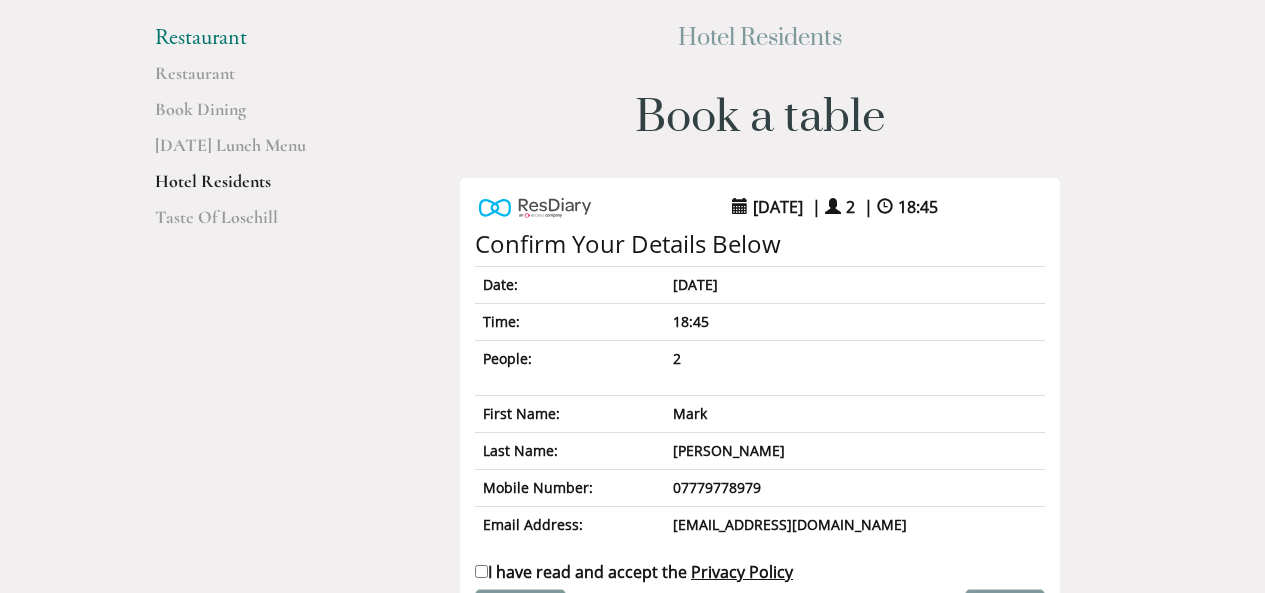 scroll, scrollTop: 171, scrollLeft: 0, axis: vertical 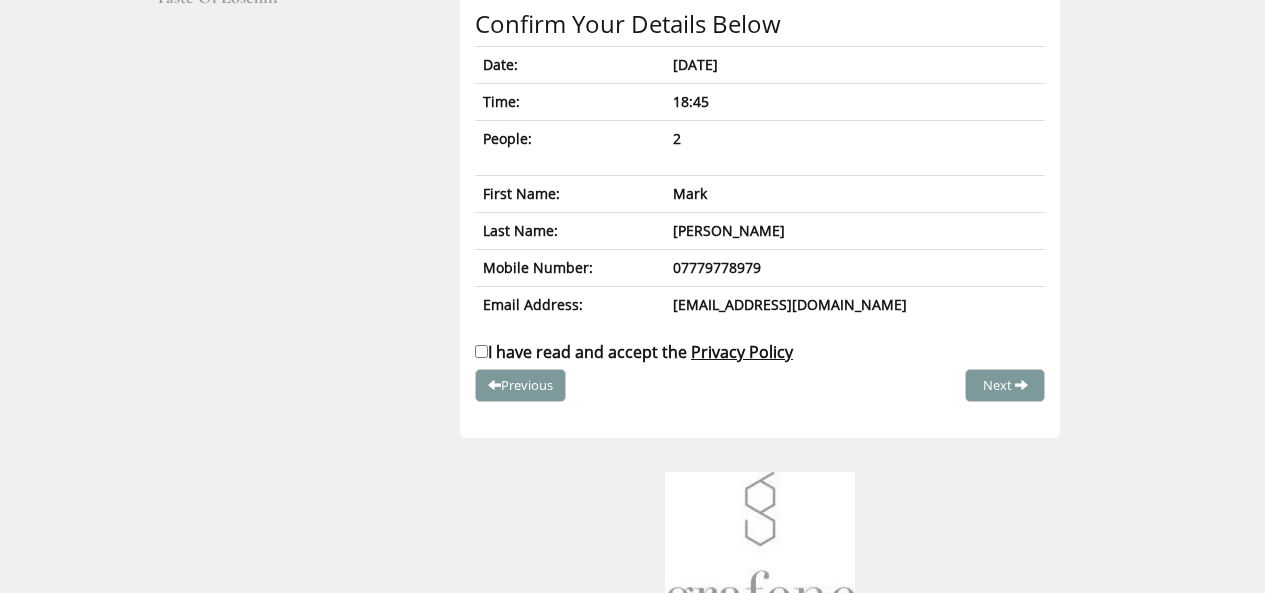 click on "I have read and accept the
Privacy Policy" at bounding box center (481, 351) 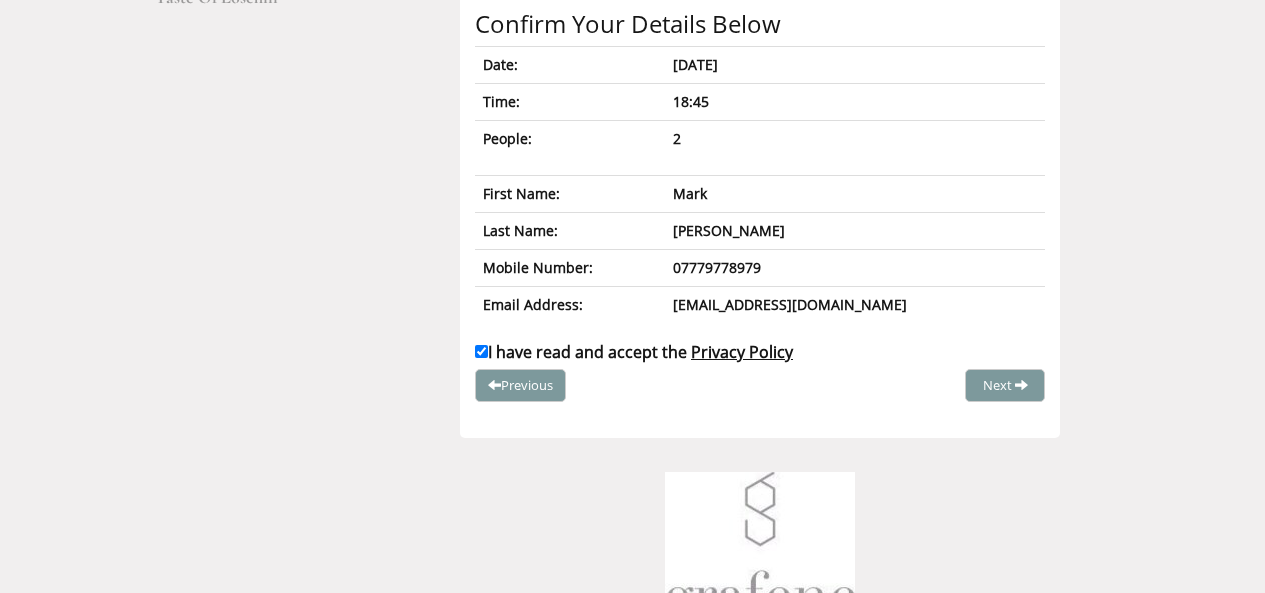 checkbox on "true" 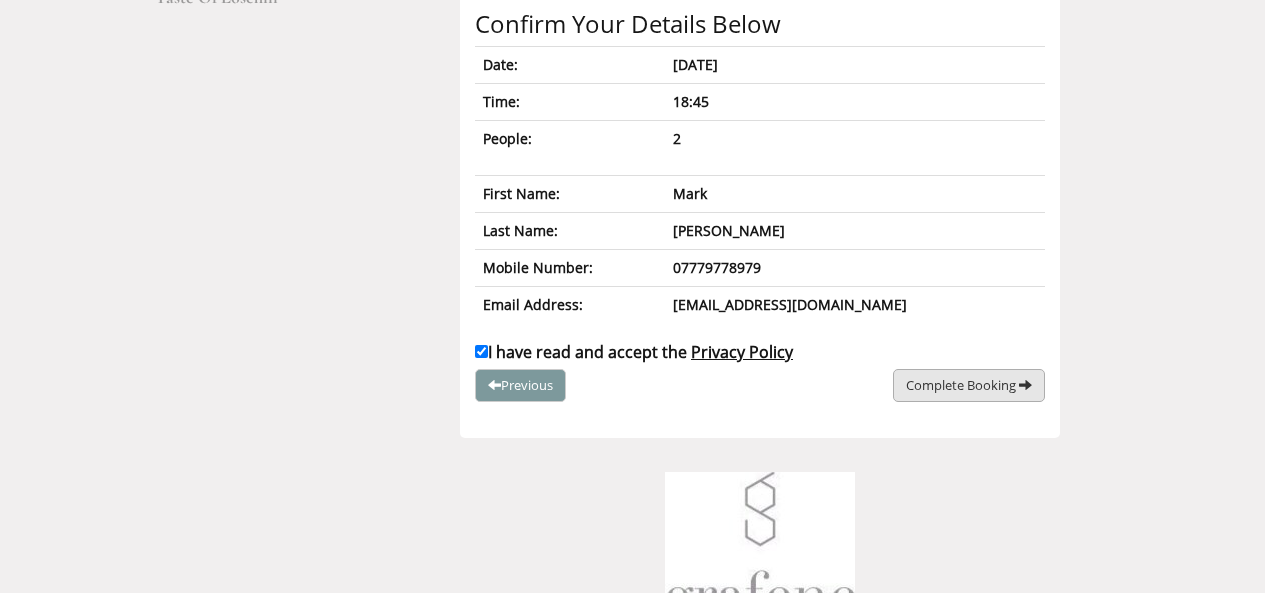click on "Complete Booking" at bounding box center [961, 385] 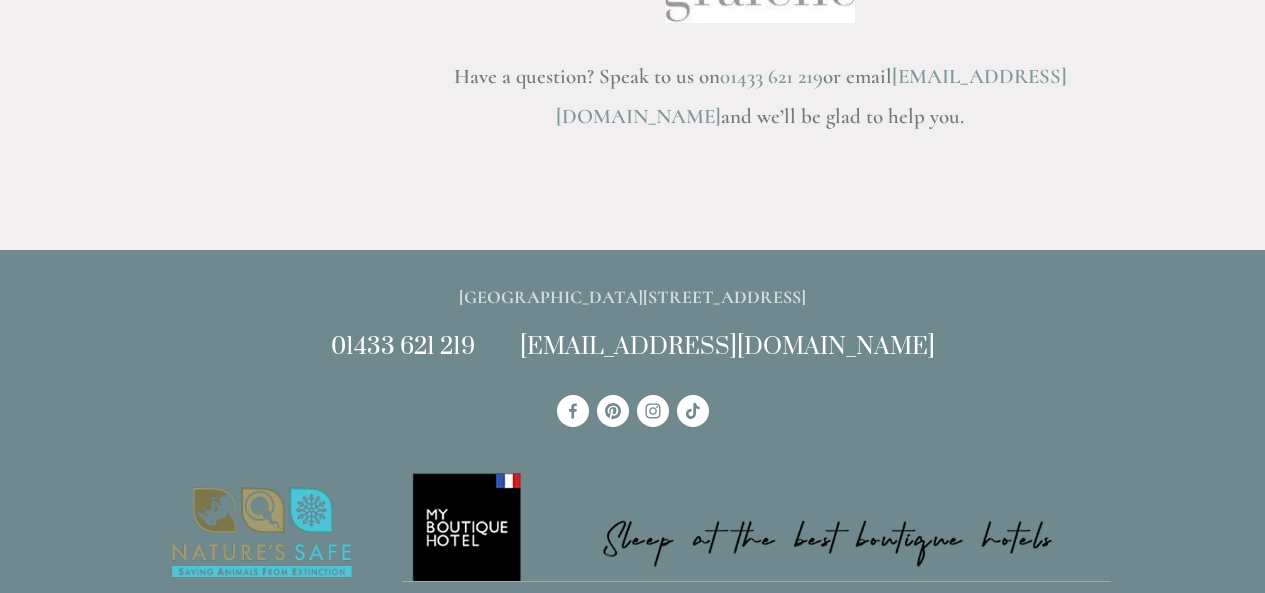 scroll, scrollTop: 0, scrollLeft: 0, axis: both 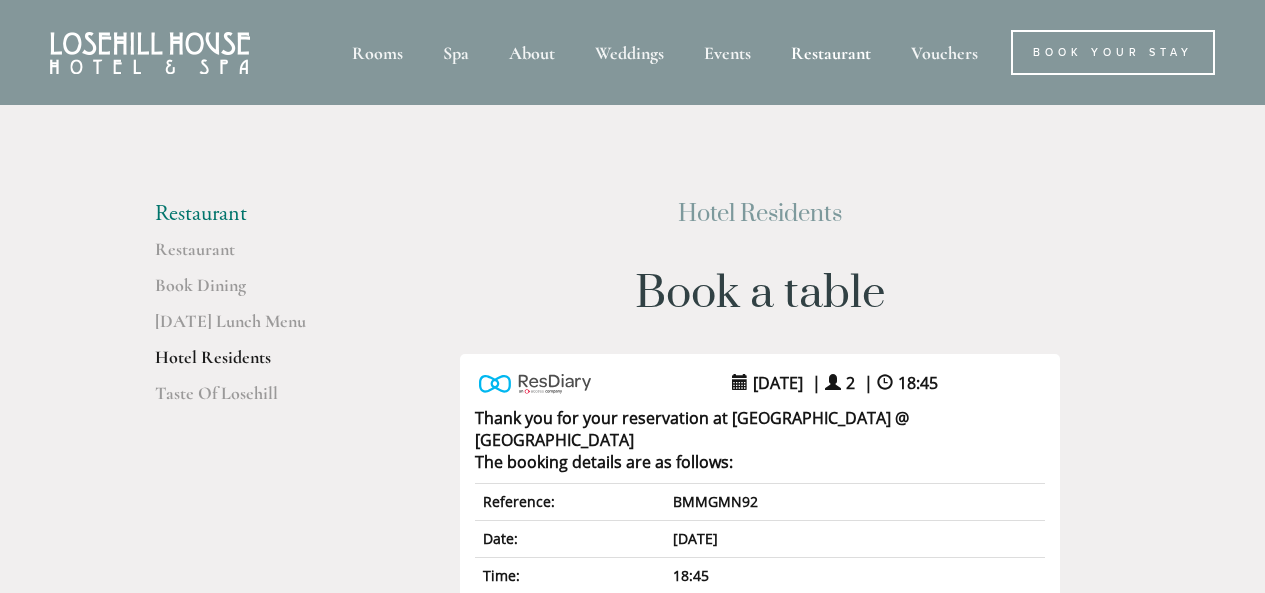 click on "Hotel Residents" at bounding box center (250, 364) 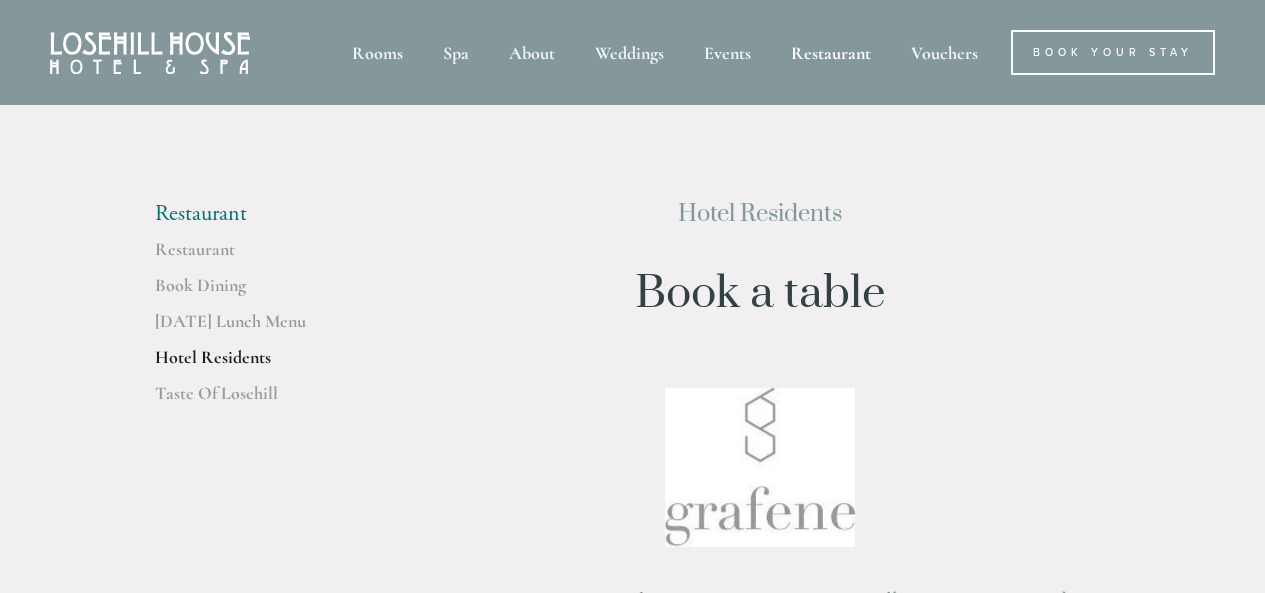 scroll, scrollTop: 0, scrollLeft: 0, axis: both 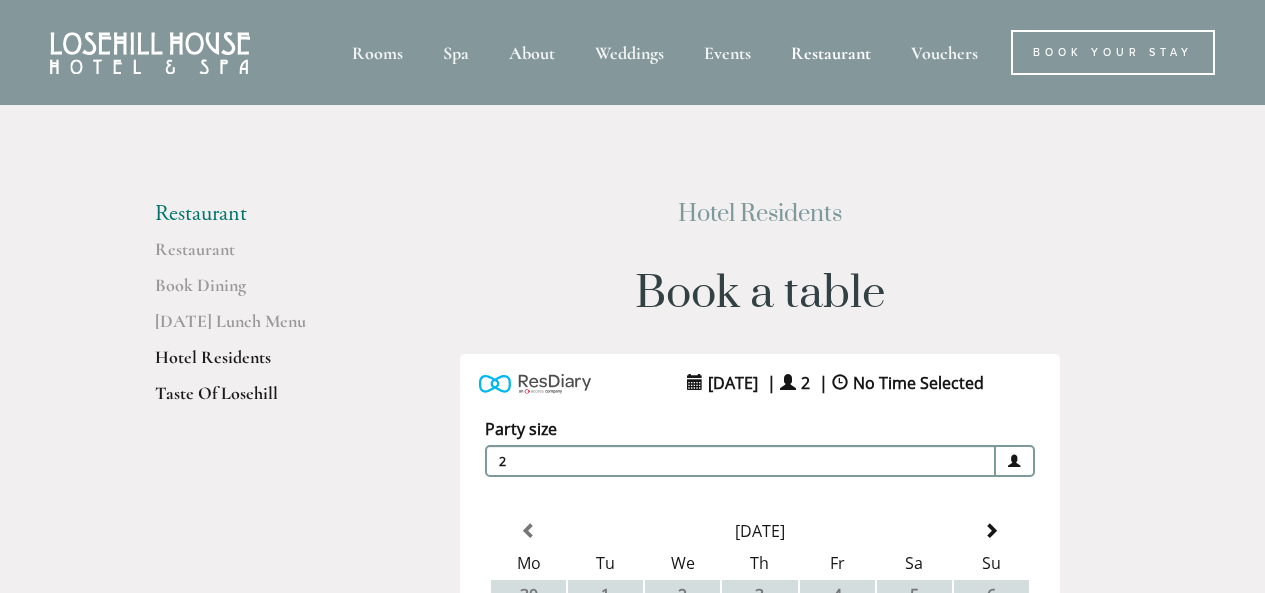 click on "Taste Of Losehill" at bounding box center [250, 400] 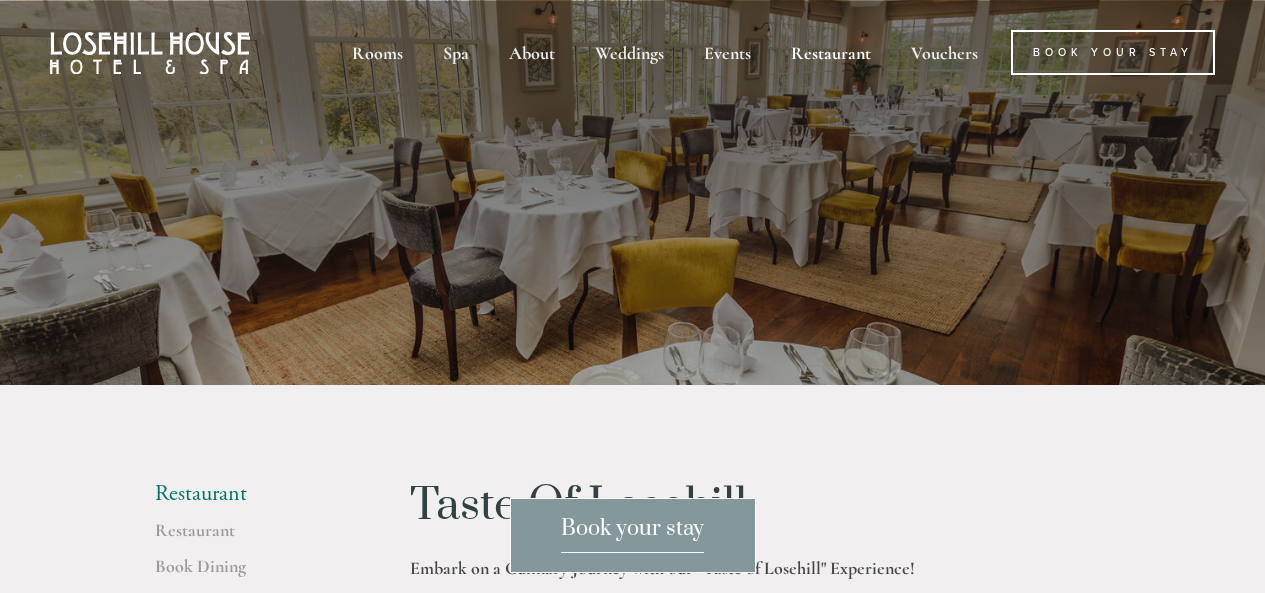scroll, scrollTop: 0, scrollLeft: 0, axis: both 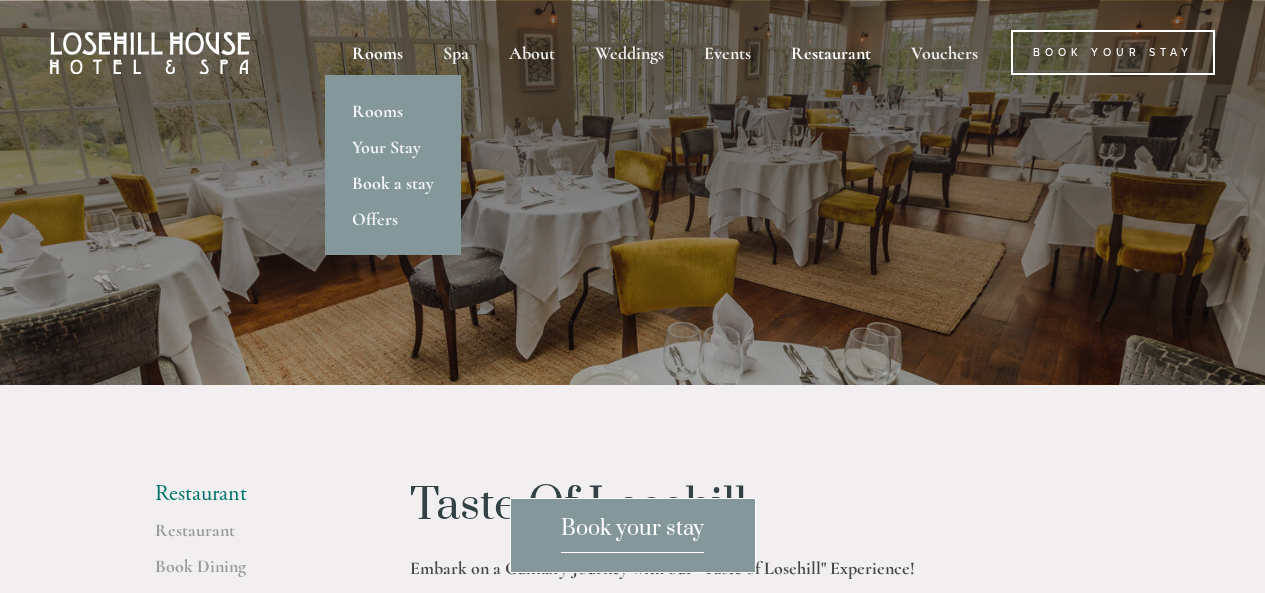 click on "Rooms" at bounding box center (377, 52) 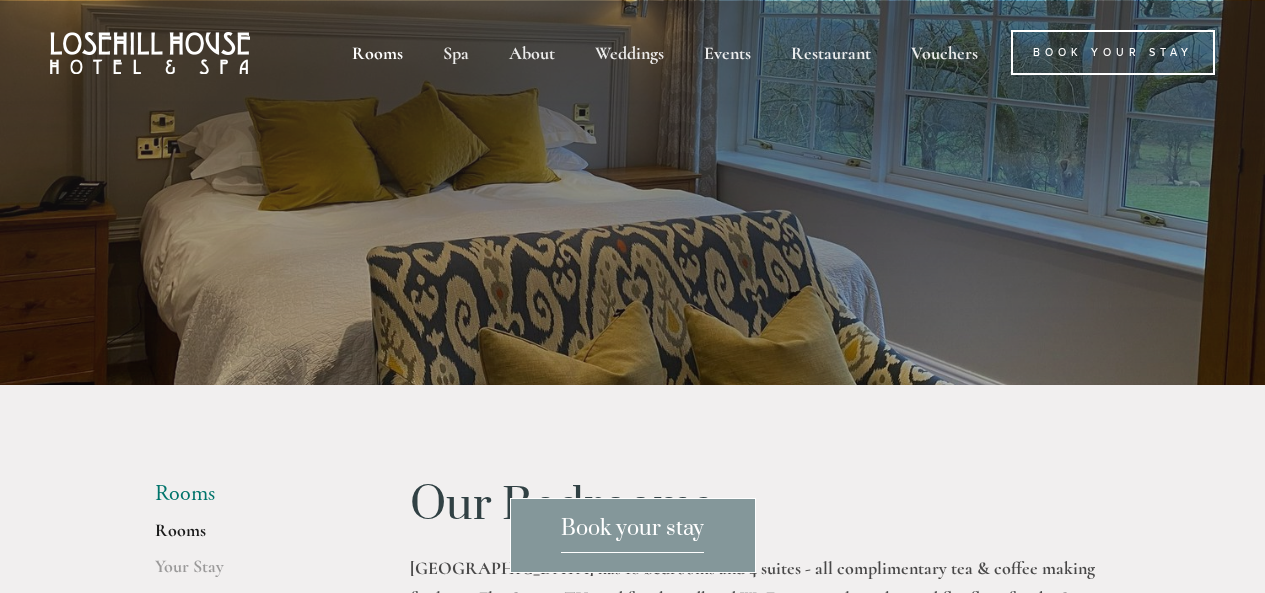 scroll, scrollTop: 0, scrollLeft: 0, axis: both 